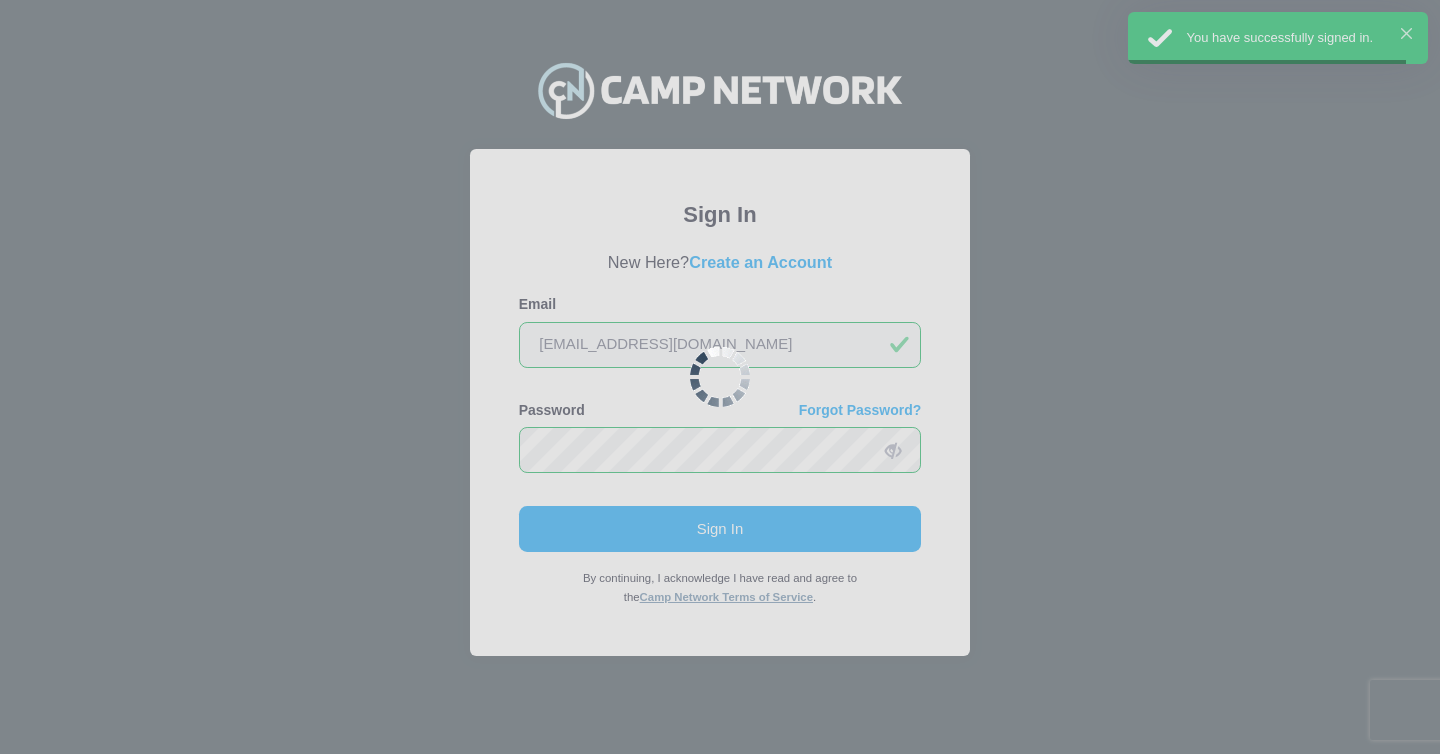 scroll, scrollTop: 0, scrollLeft: 0, axis: both 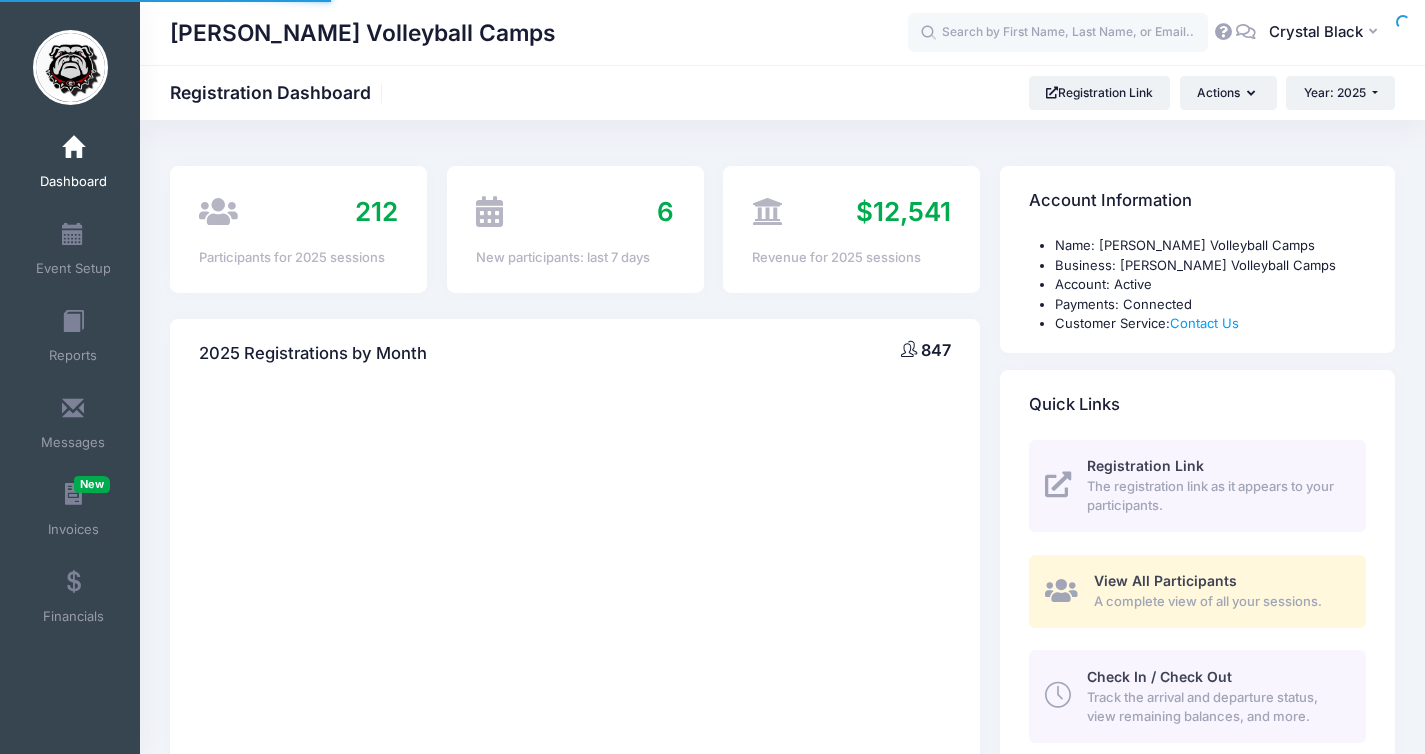 select 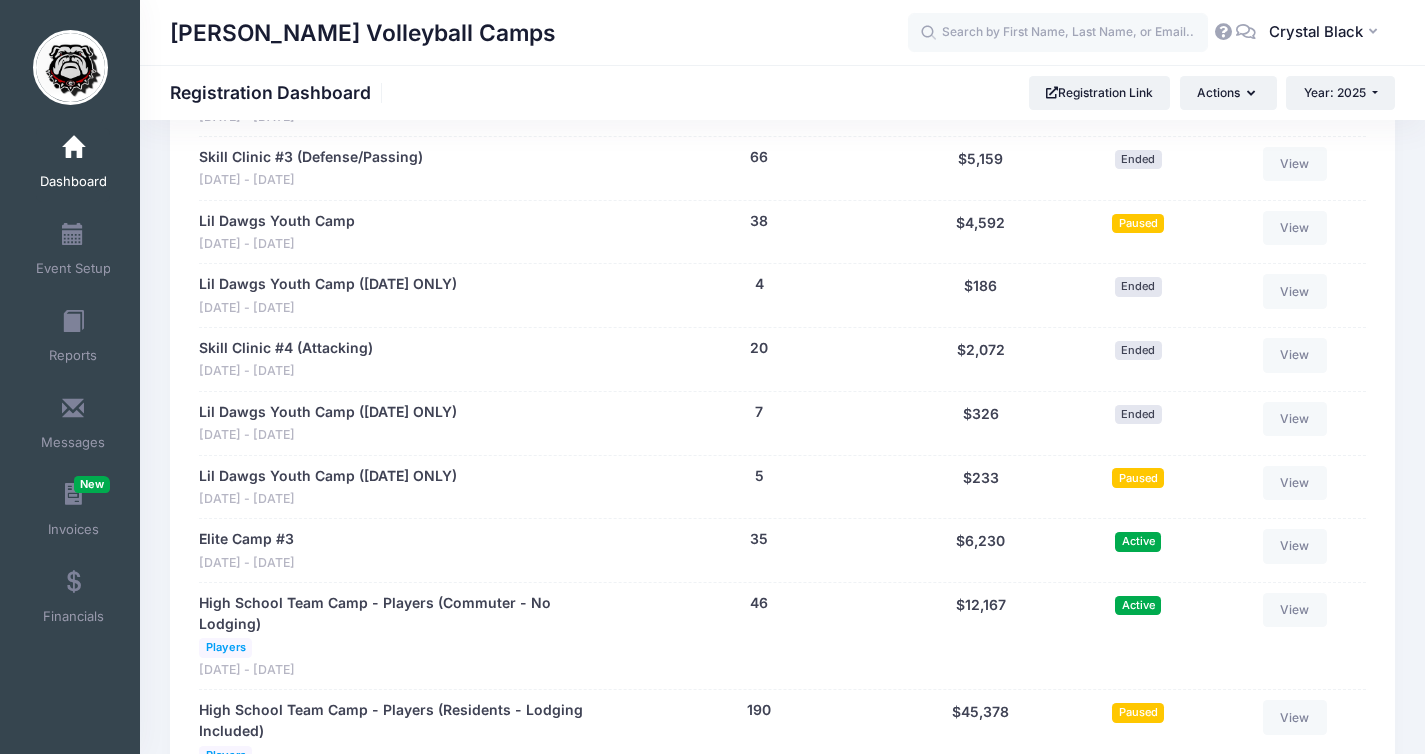 scroll, scrollTop: 1648, scrollLeft: 0, axis: vertical 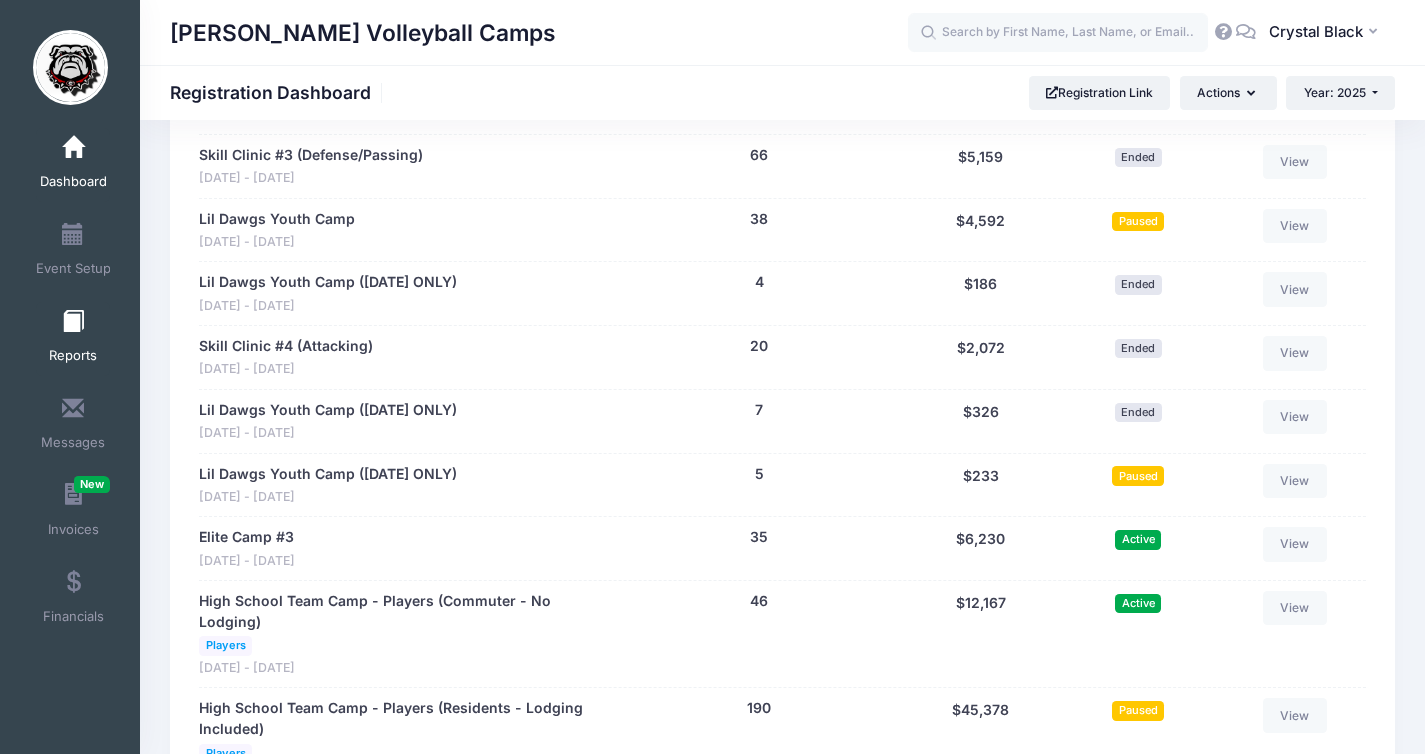 click at bounding box center [73, 322] 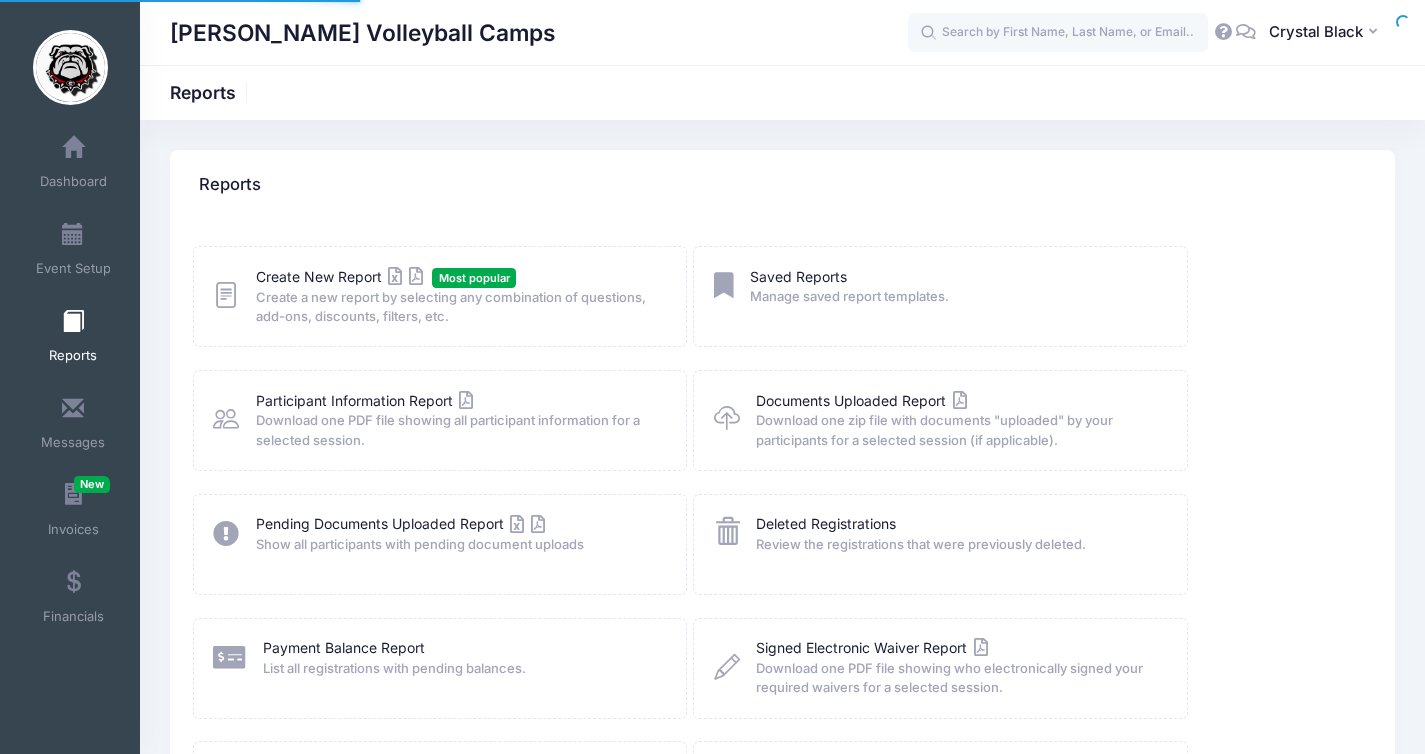 scroll, scrollTop: 0, scrollLeft: 0, axis: both 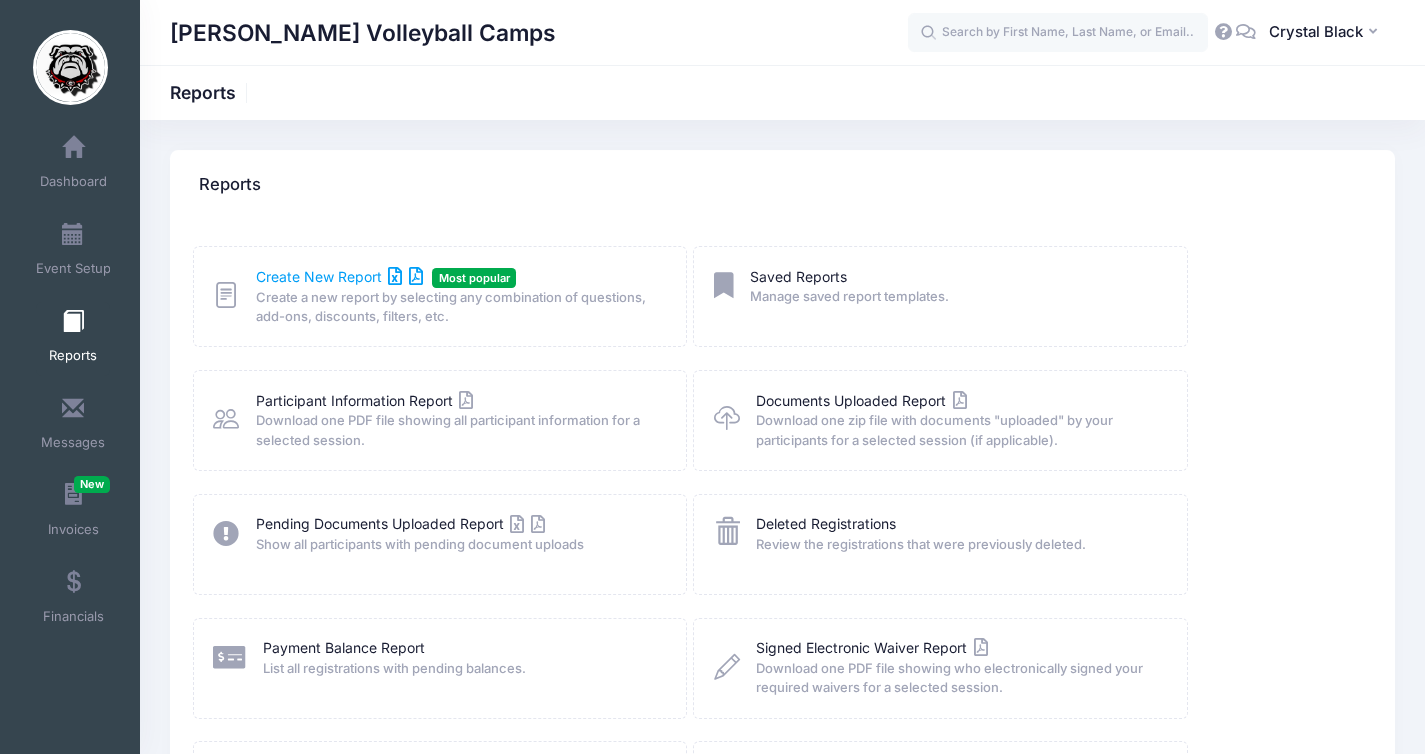 click on "Create New Report" at bounding box center [339, 276] 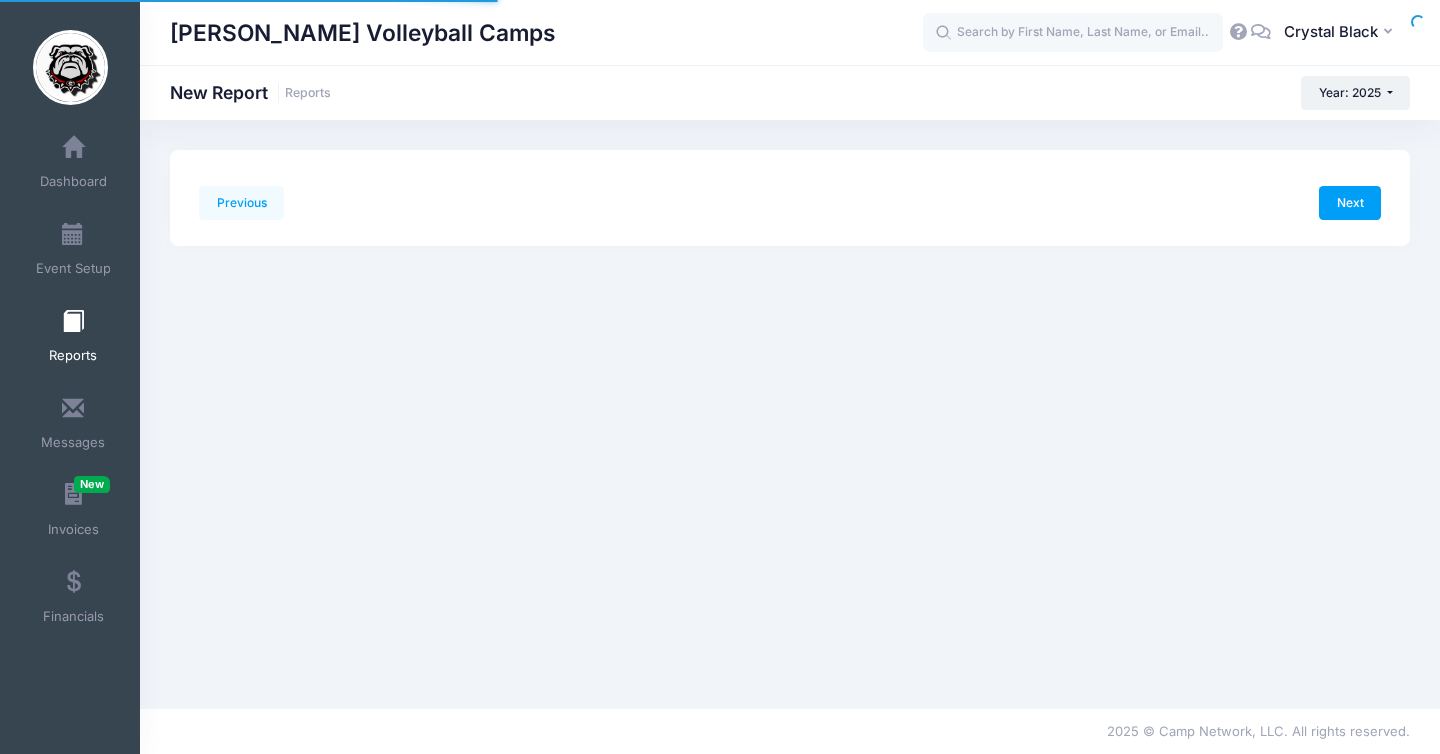 scroll, scrollTop: 0, scrollLeft: 0, axis: both 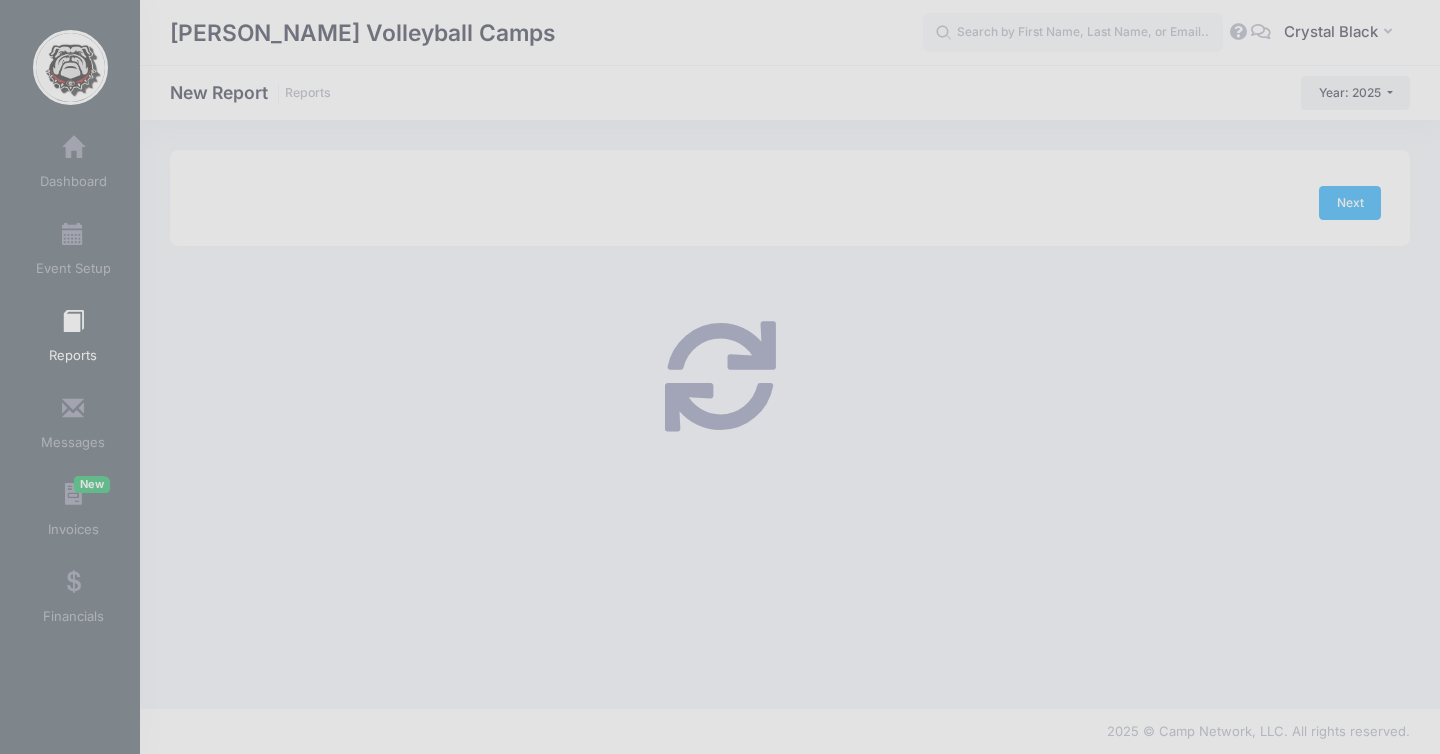 checkbox on "true" 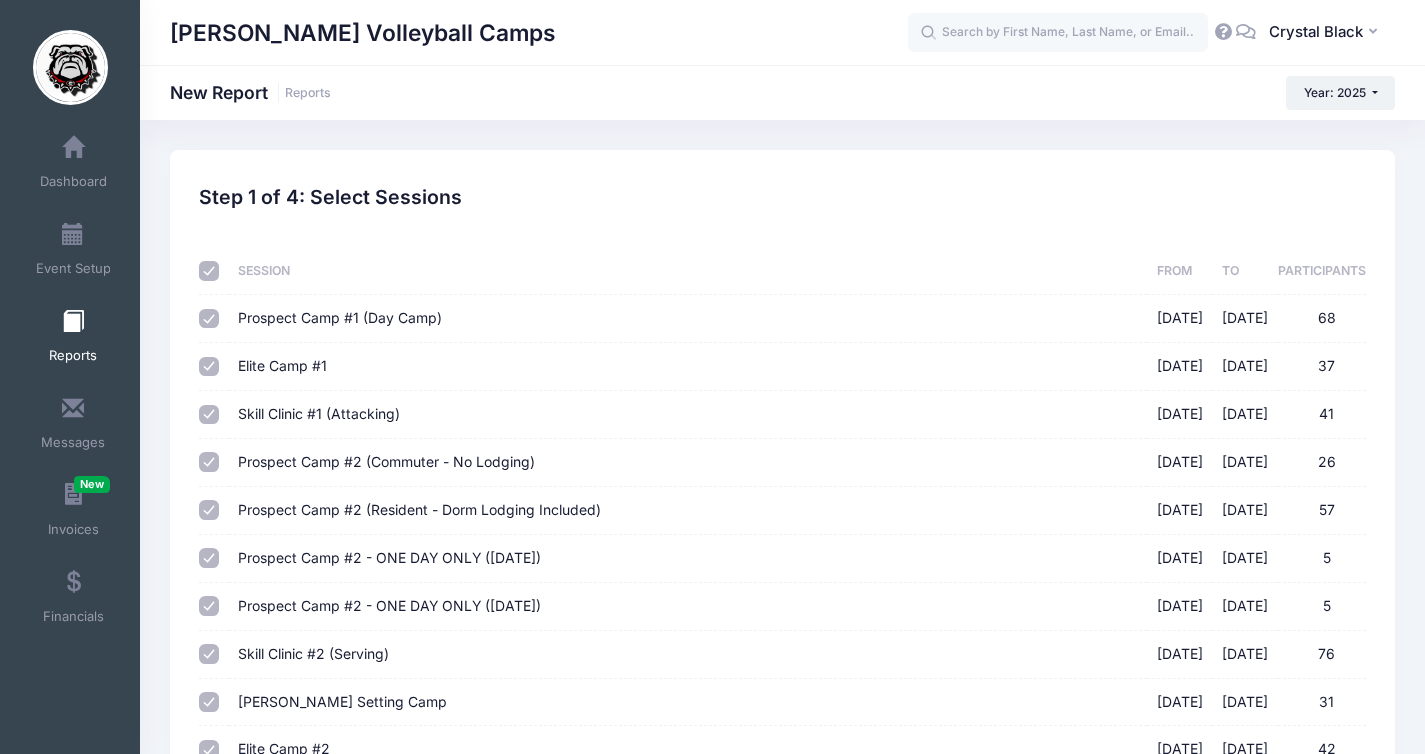 click at bounding box center [209, 271] 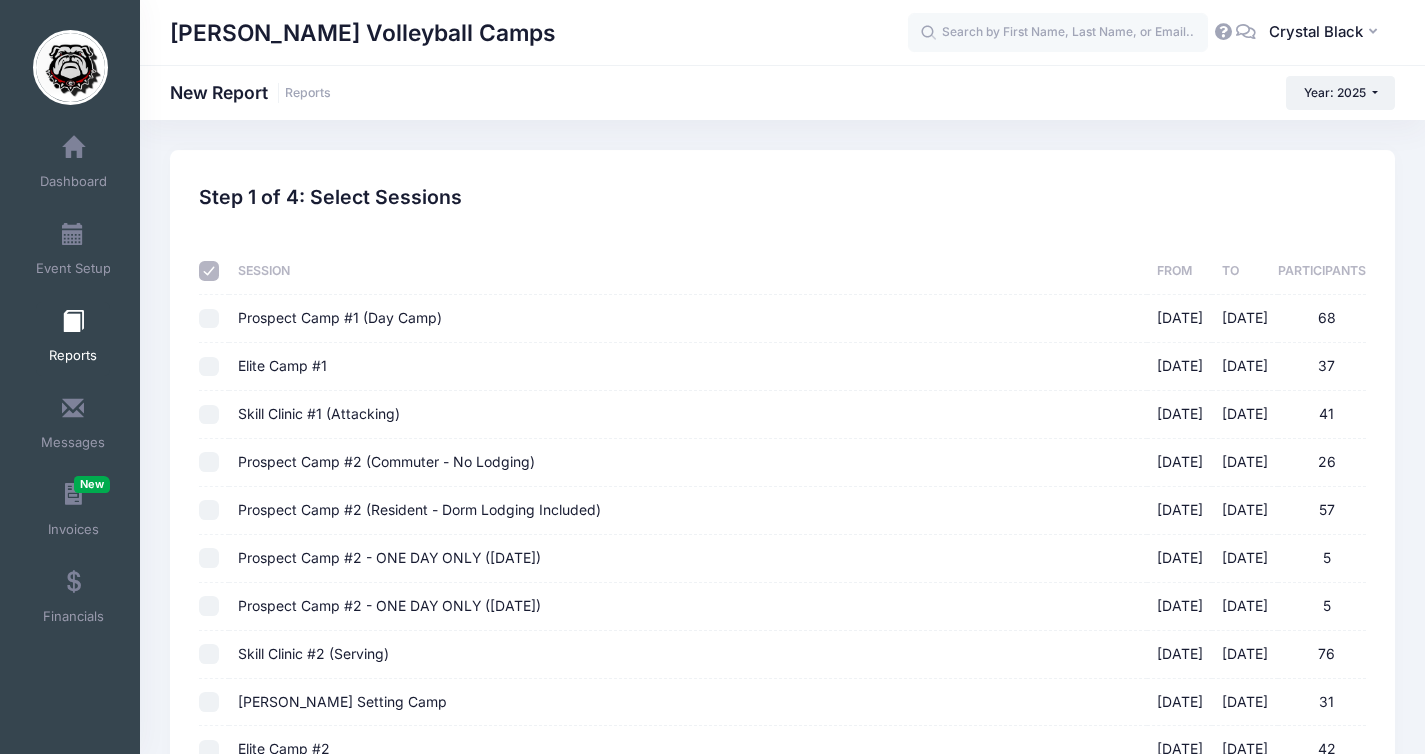 checkbox on "false" 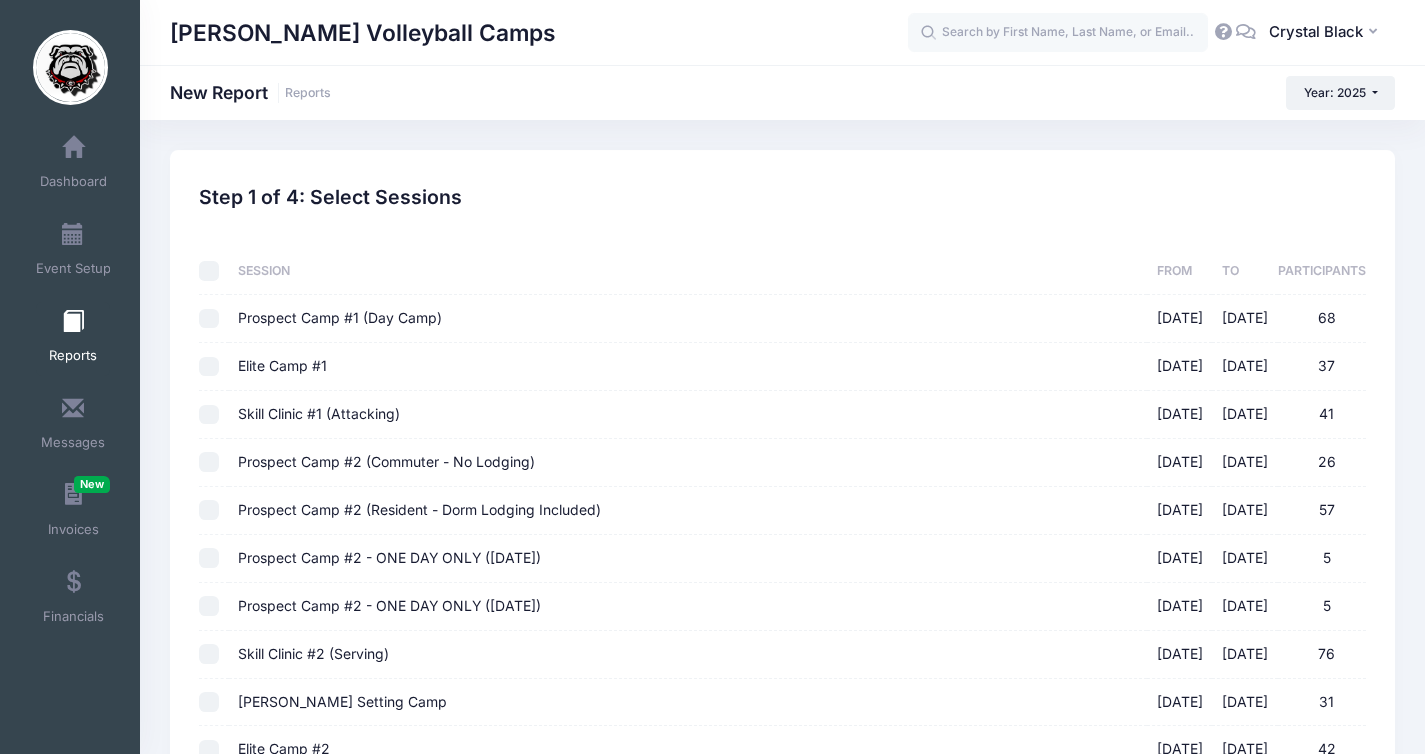 checkbox on "false" 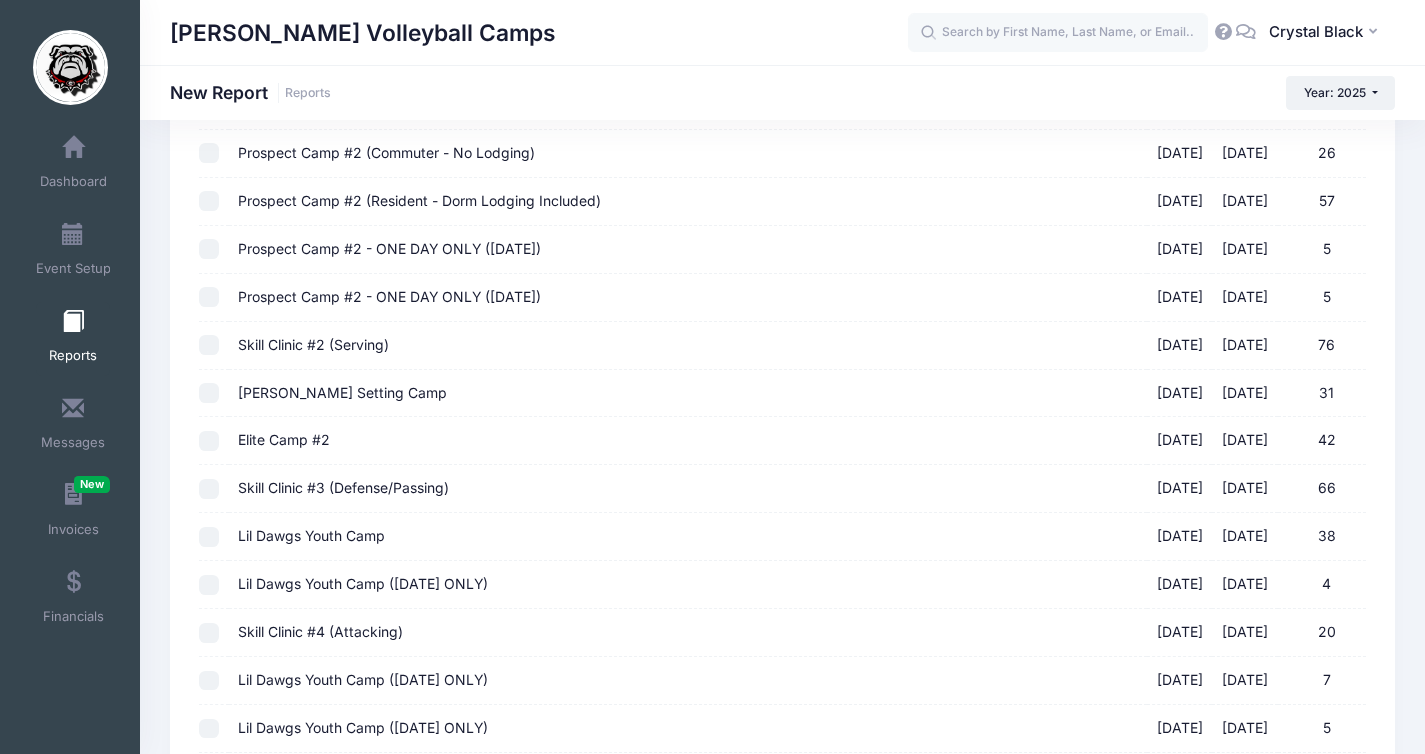 scroll, scrollTop: 357, scrollLeft: 0, axis: vertical 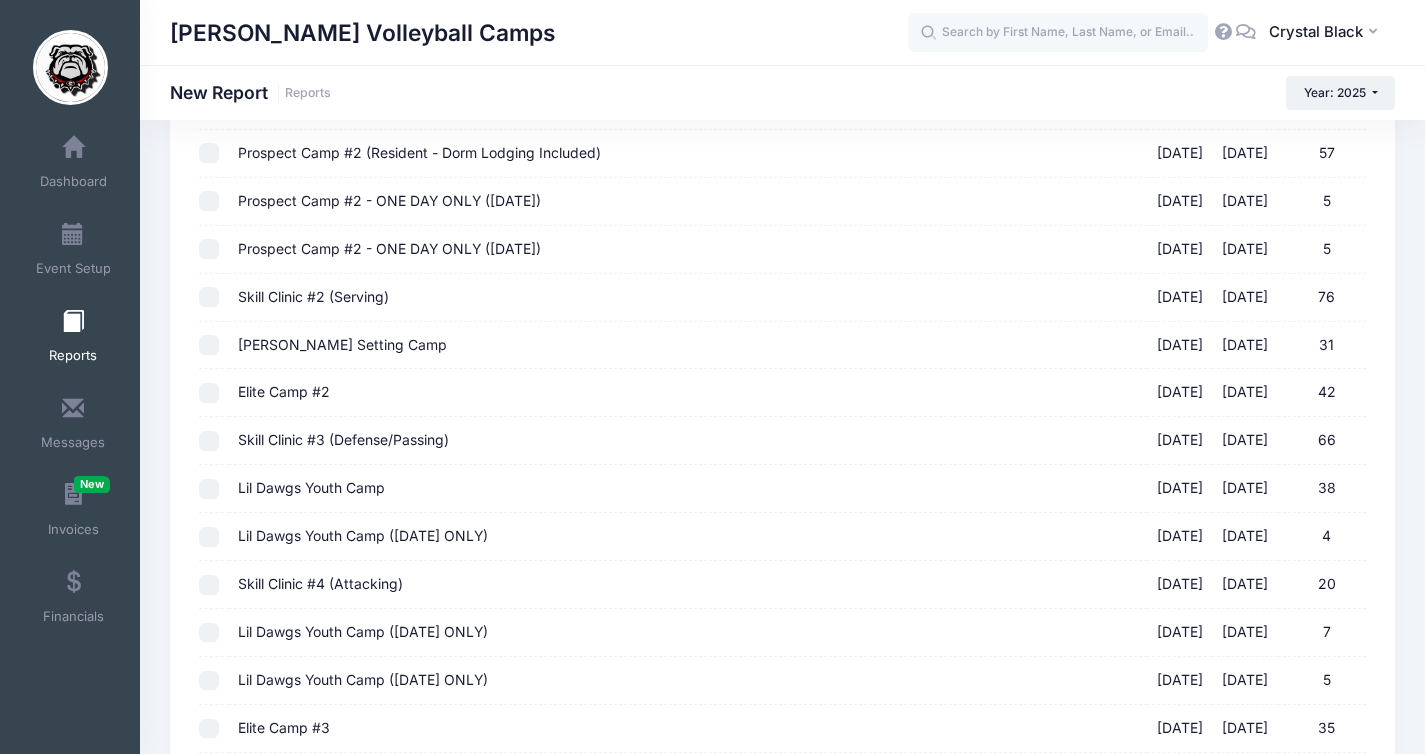 click on "Lil Dawgs Youth Camp" at bounding box center (311, 487) 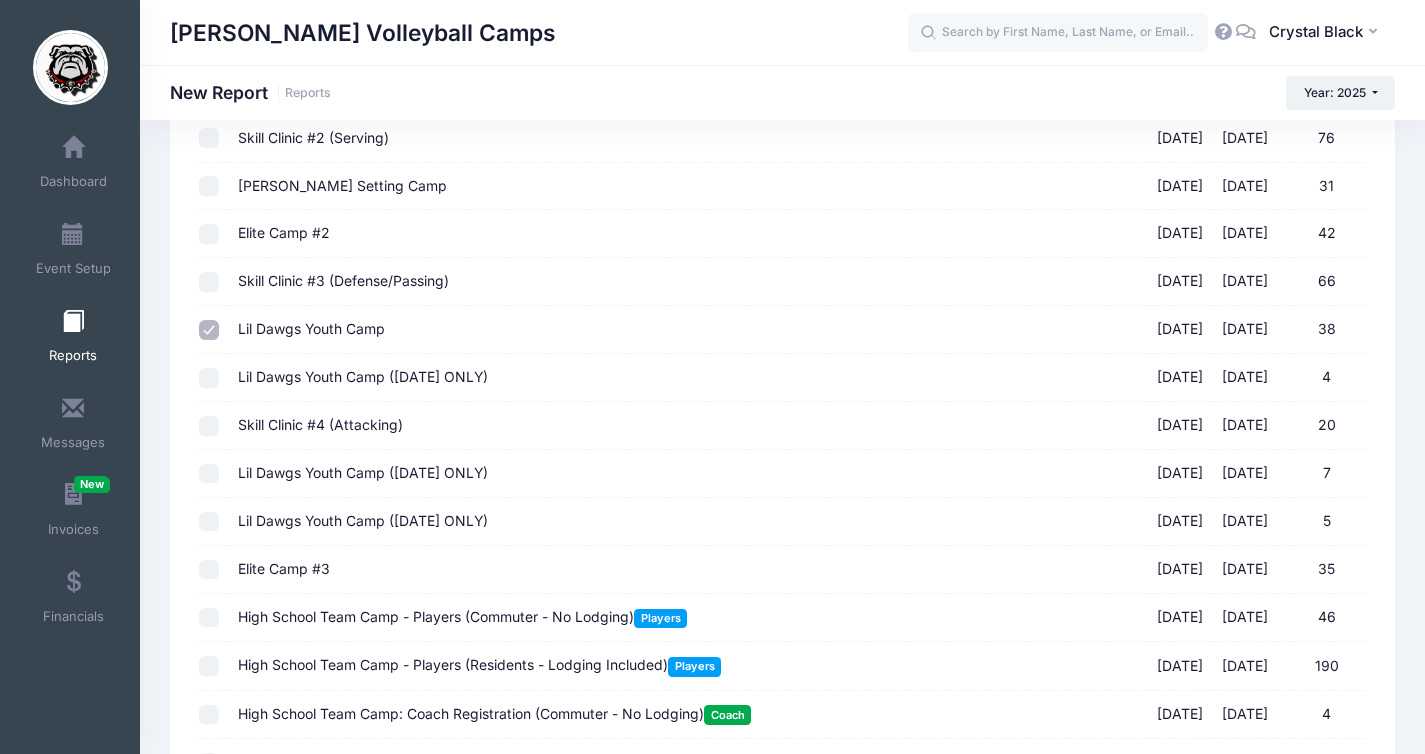 scroll, scrollTop: 531, scrollLeft: 0, axis: vertical 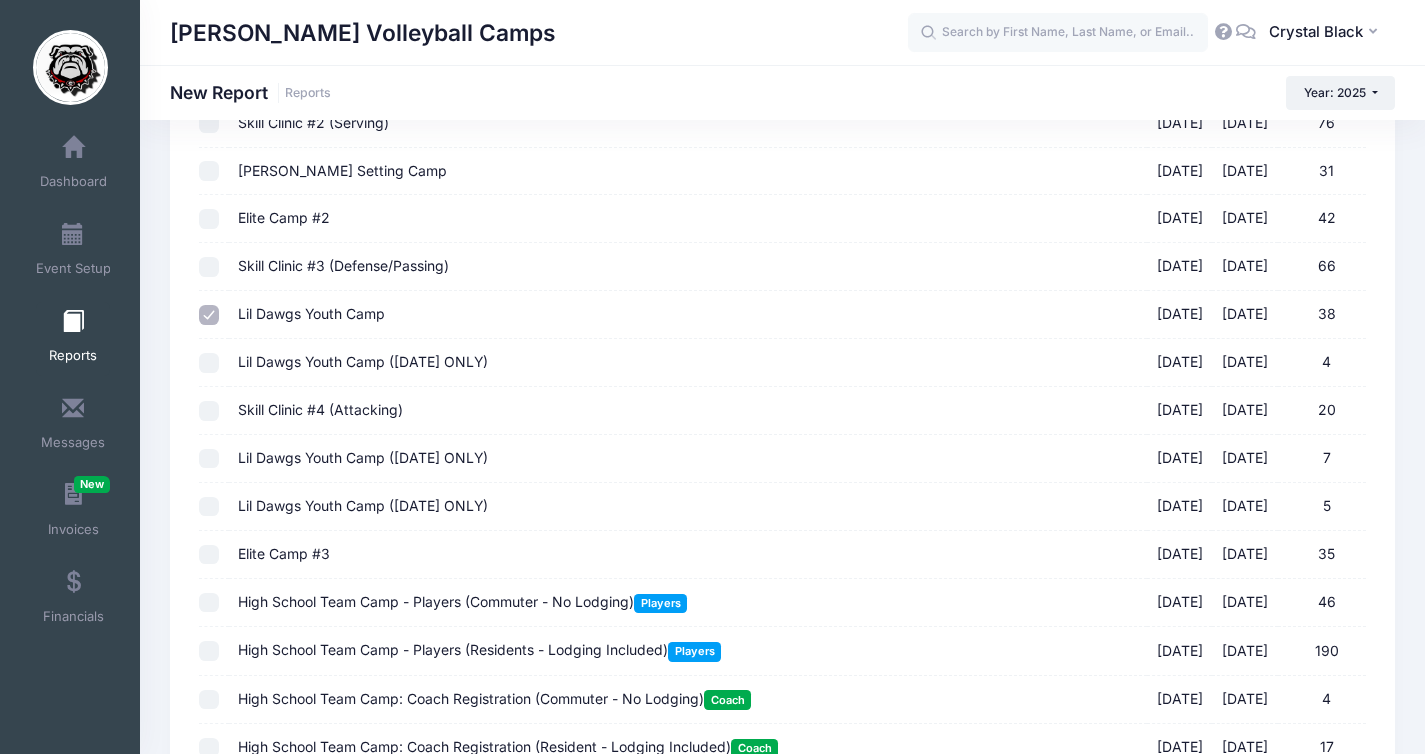 click on "Lil Dawgs Youth Camp (JULY 10 ONLY)" at bounding box center (363, 505) 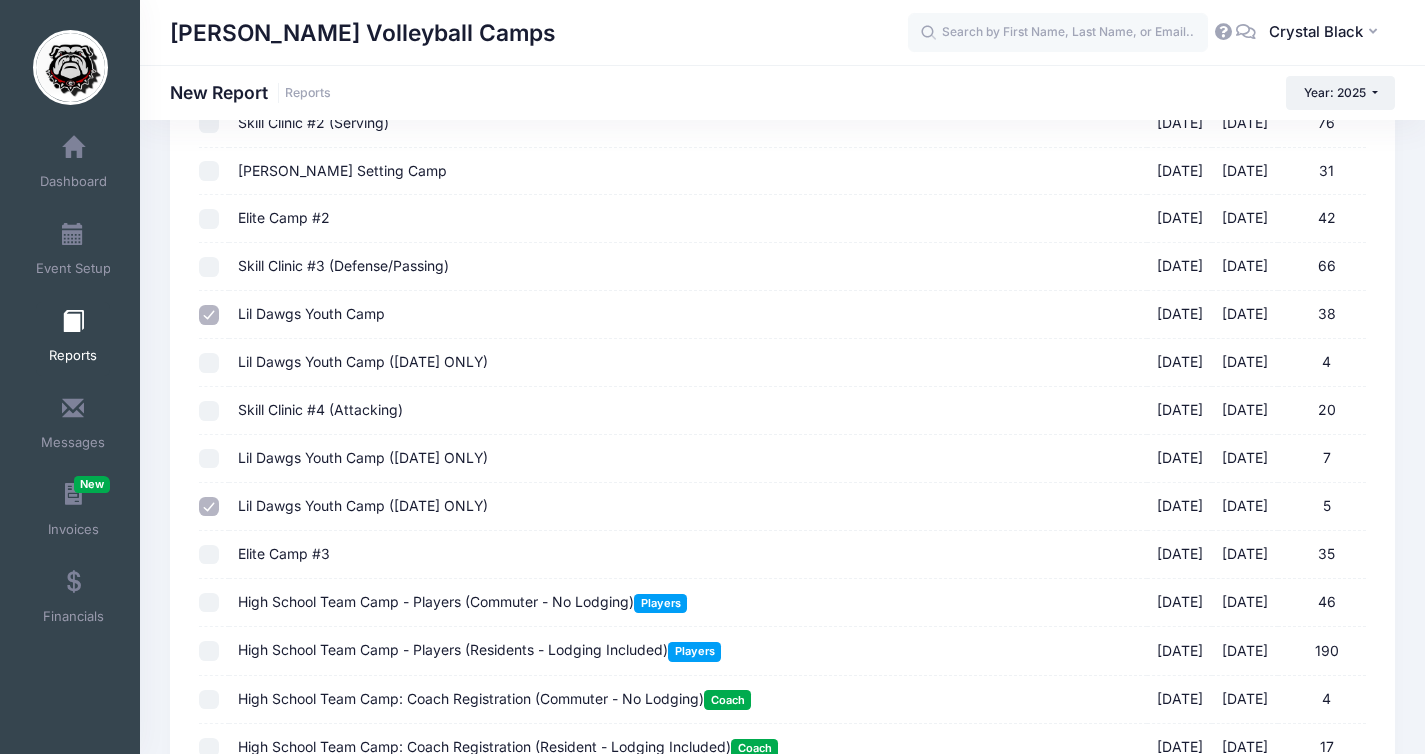 scroll, scrollTop: 797, scrollLeft: 0, axis: vertical 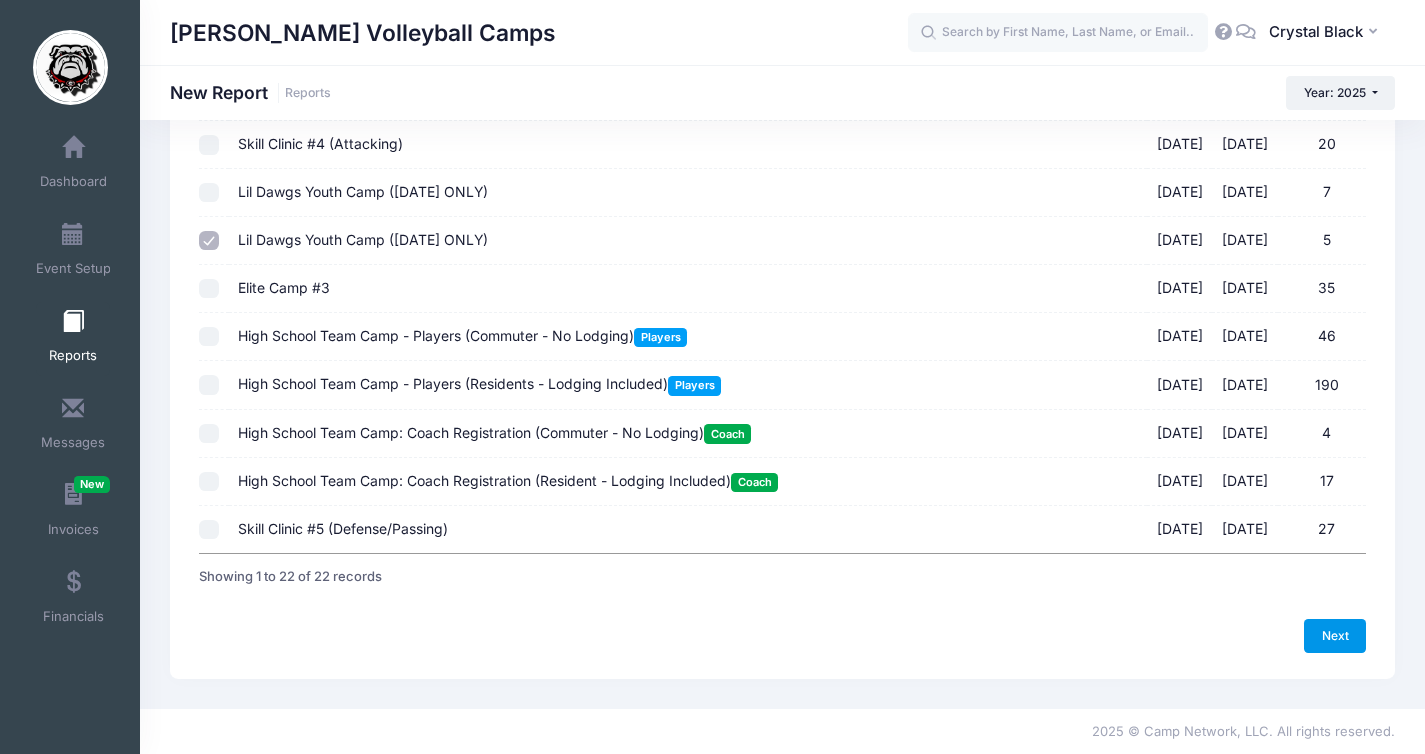 click on "Next" at bounding box center (1335, 636) 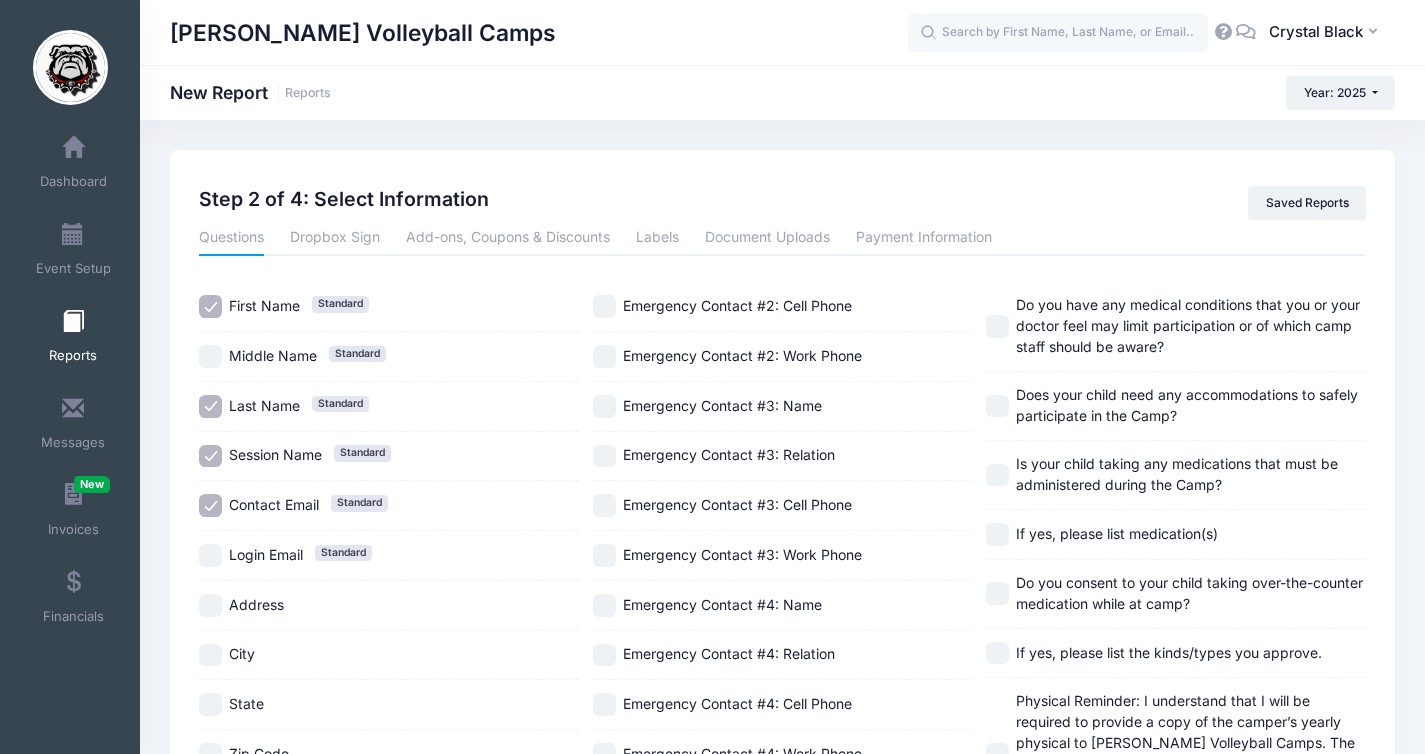 click on "Contact Email Standard" at bounding box center (210, 505) 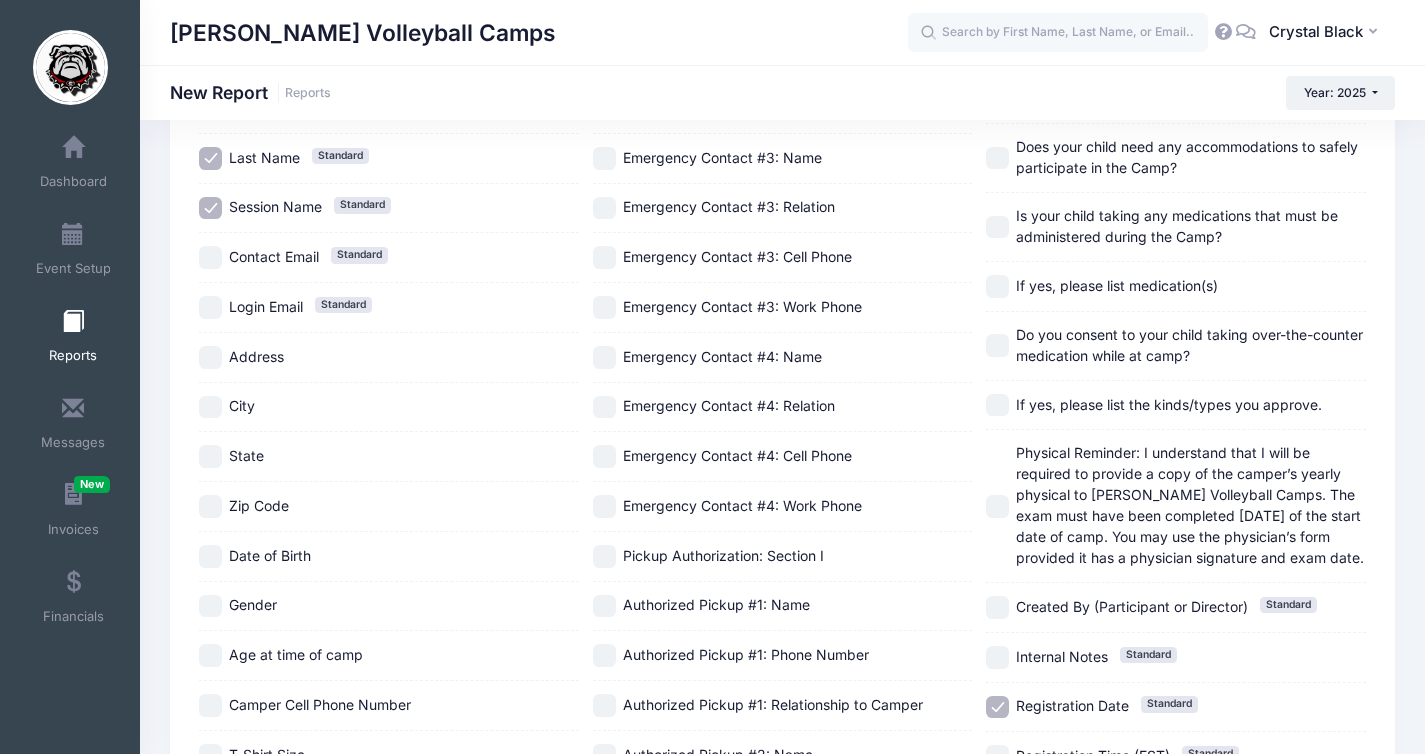 scroll, scrollTop: 396, scrollLeft: 0, axis: vertical 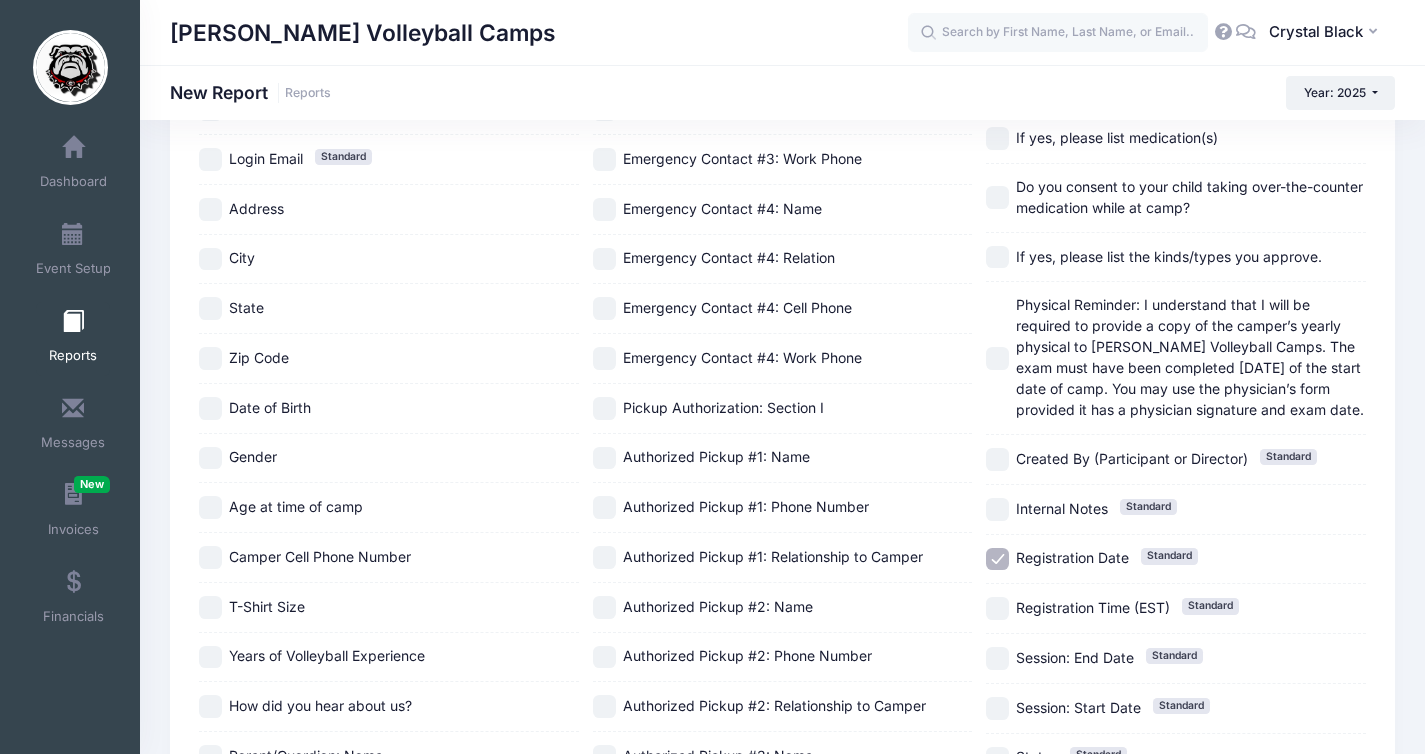 click on "Age at time of camp" at bounding box center (389, 507) 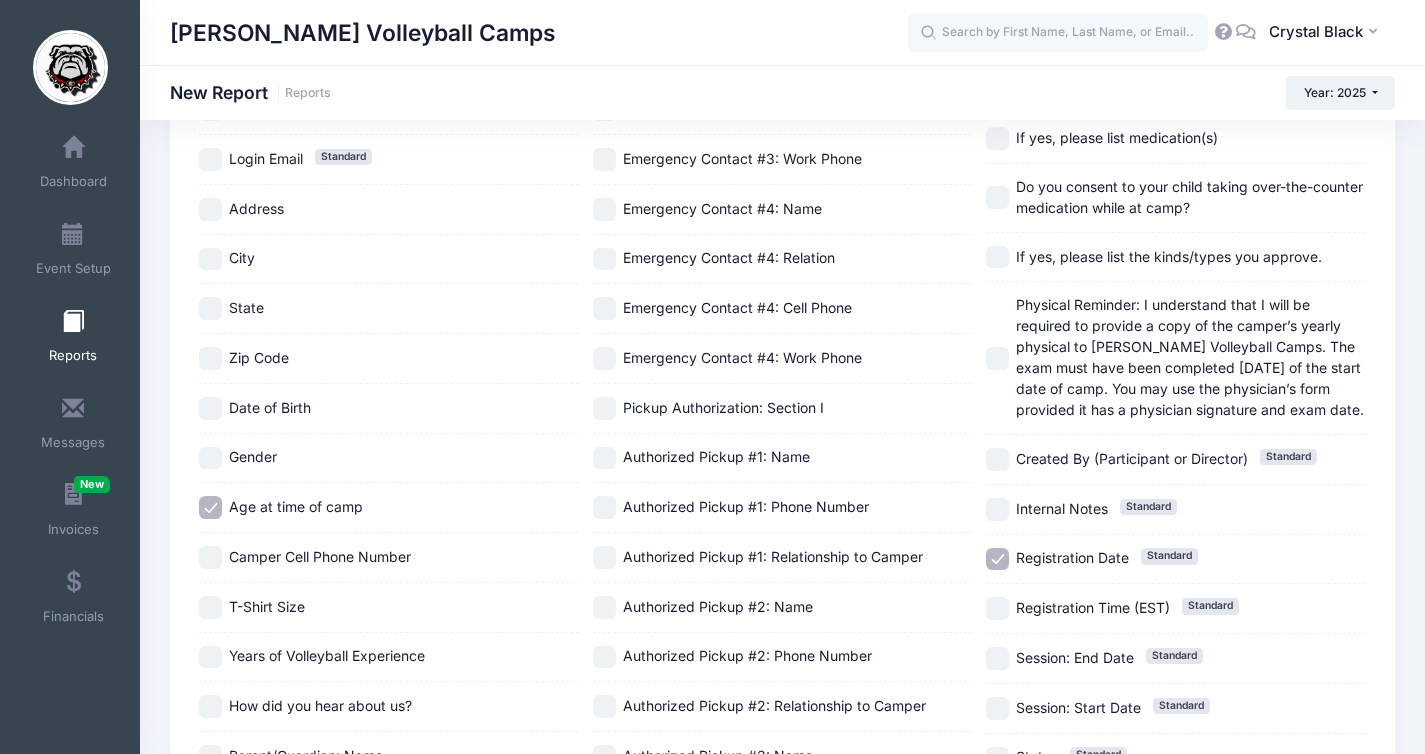 click on "T-Shirt Size" at bounding box center [389, 607] 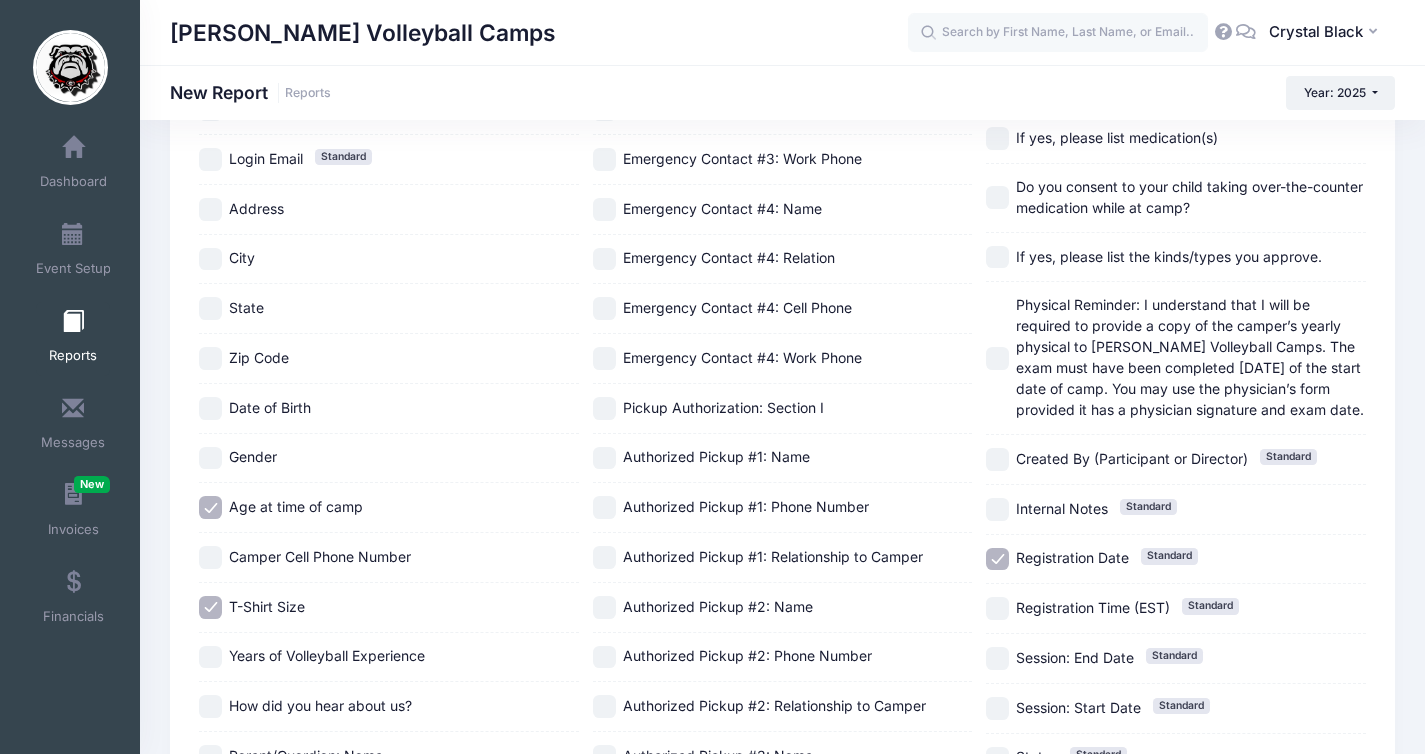 click on "Registration Date Standard" at bounding box center (997, 559) 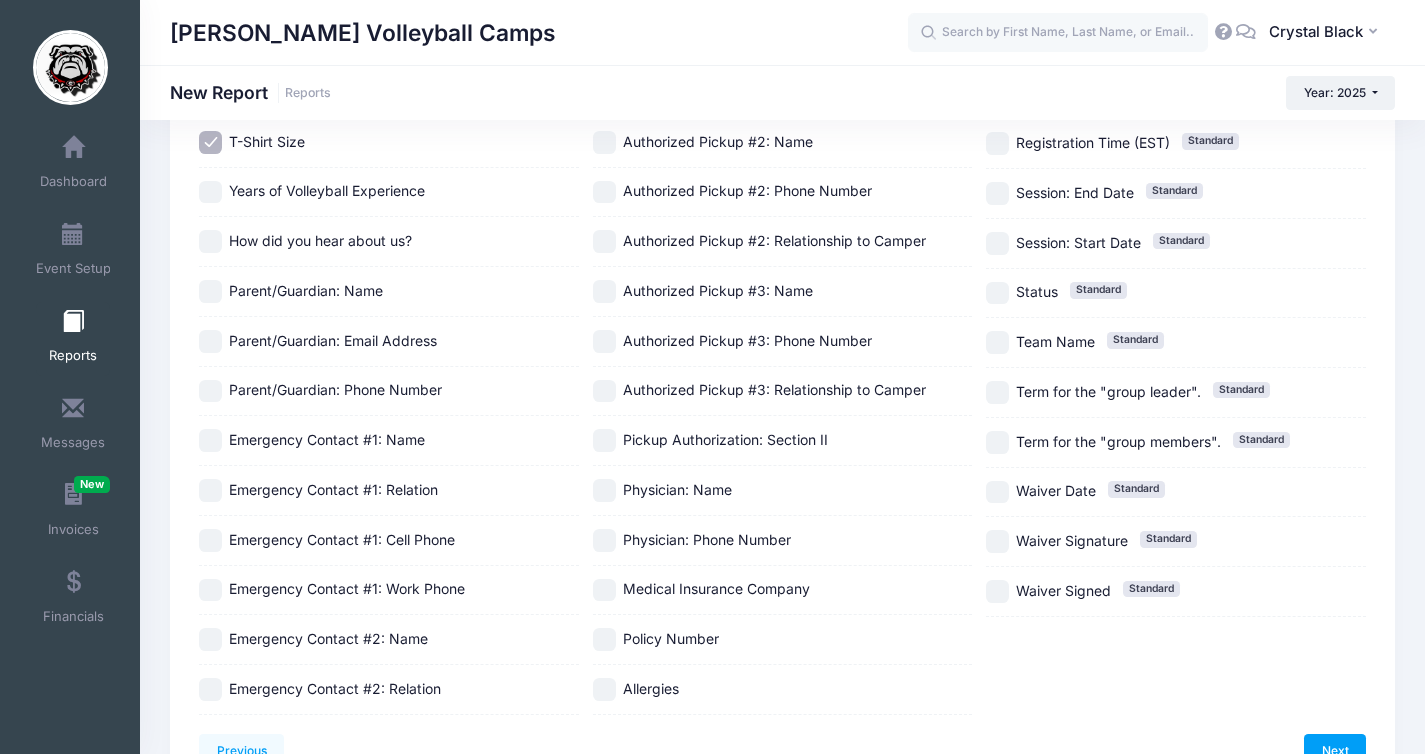 scroll, scrollTop: 977, scrollLeft: 0, axis: vertical 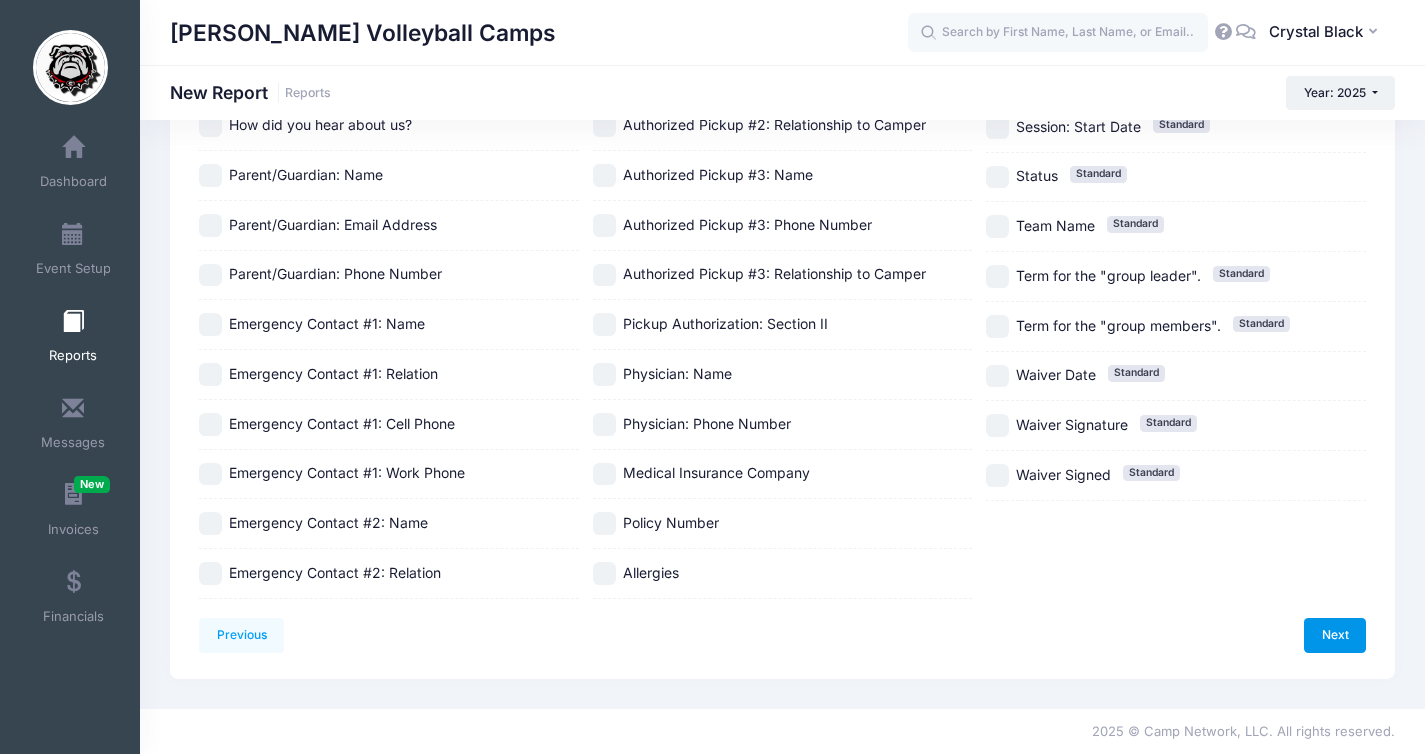 click on "Next" at bounding box center [1335, 635] 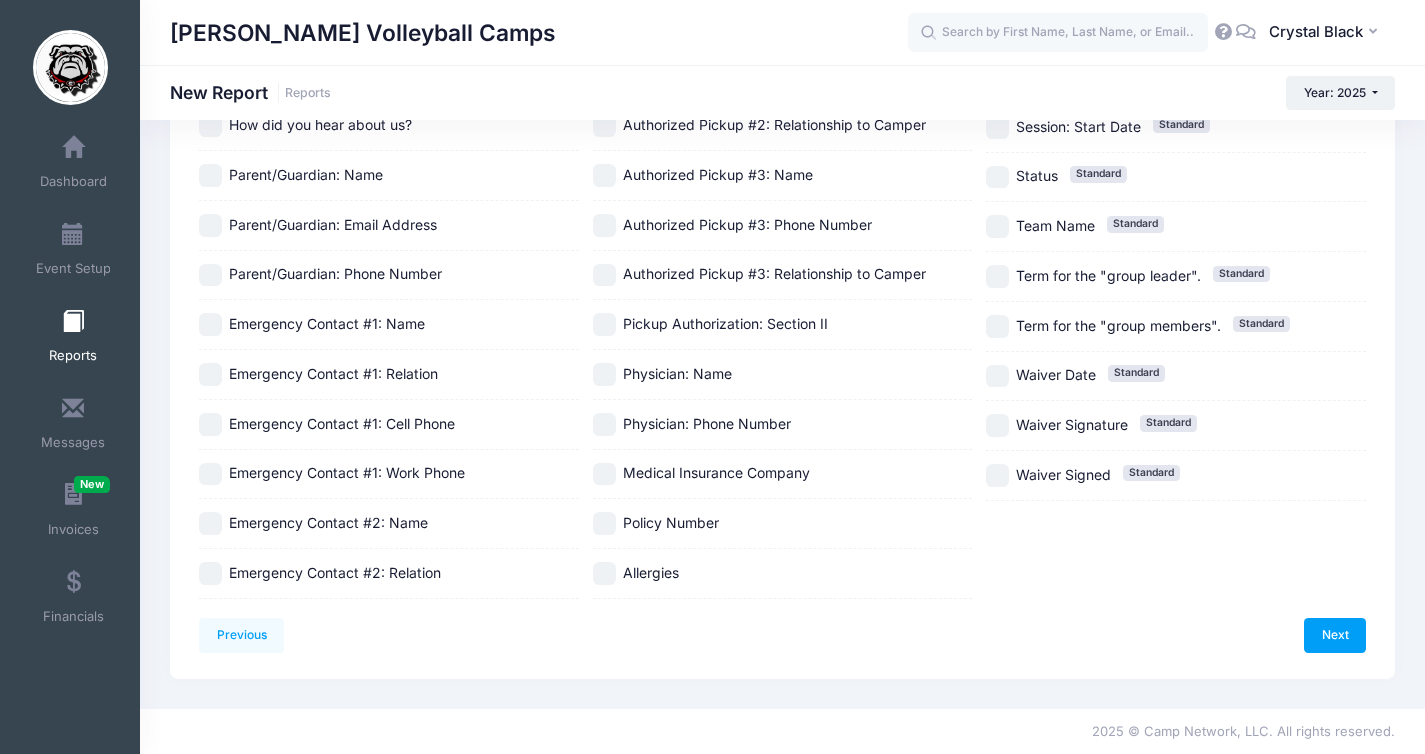 scroll, scrollTop: 0, scrollLeft: 0, axis: both 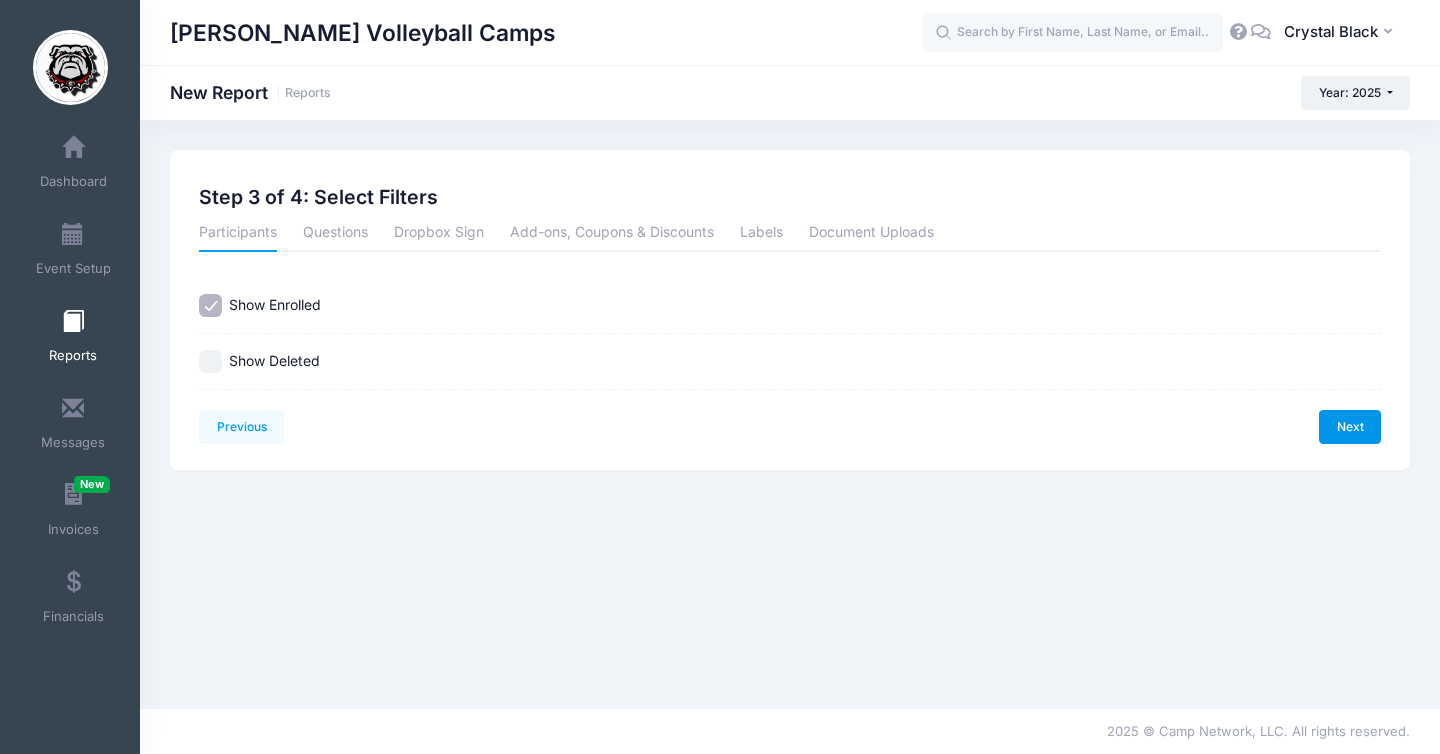 click on "Next" at bounding box center (1350, 427) 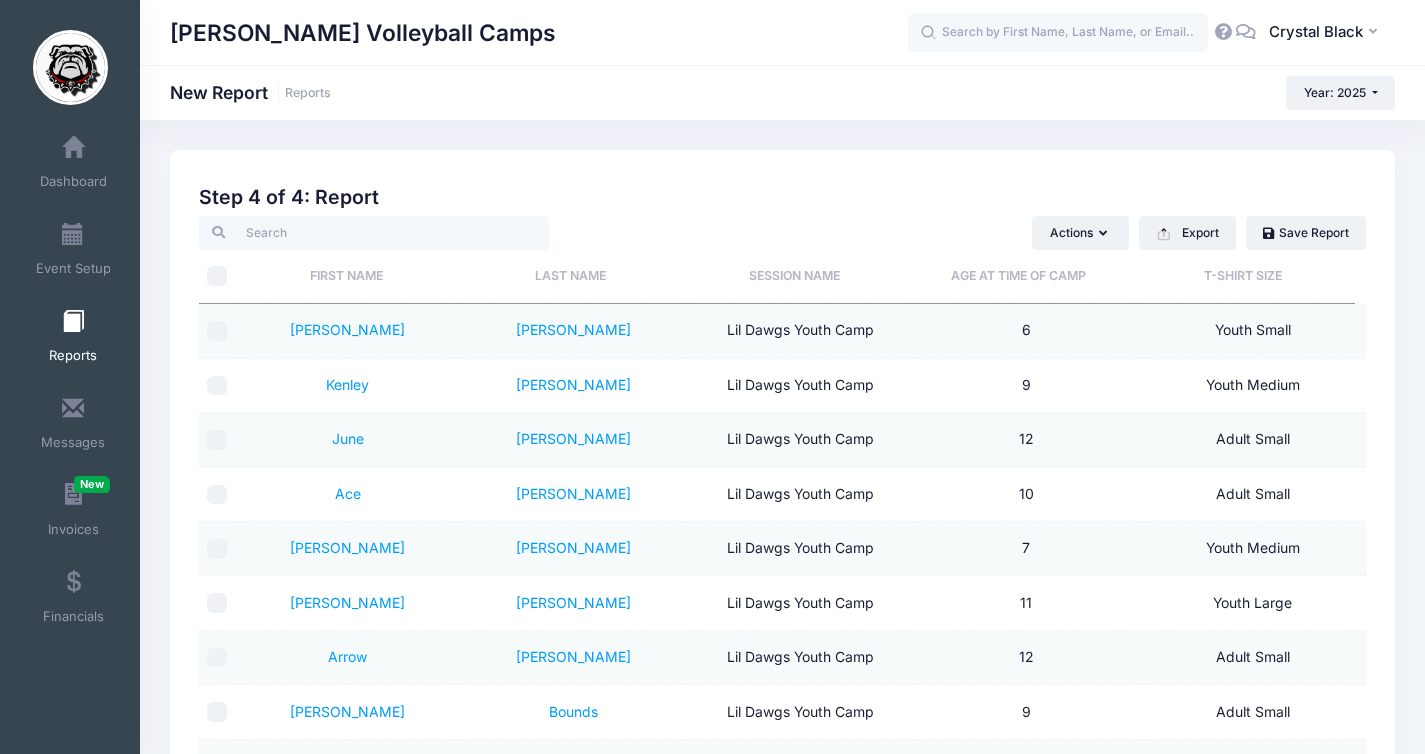 click on "Reports" at bounding box center (73, 339) 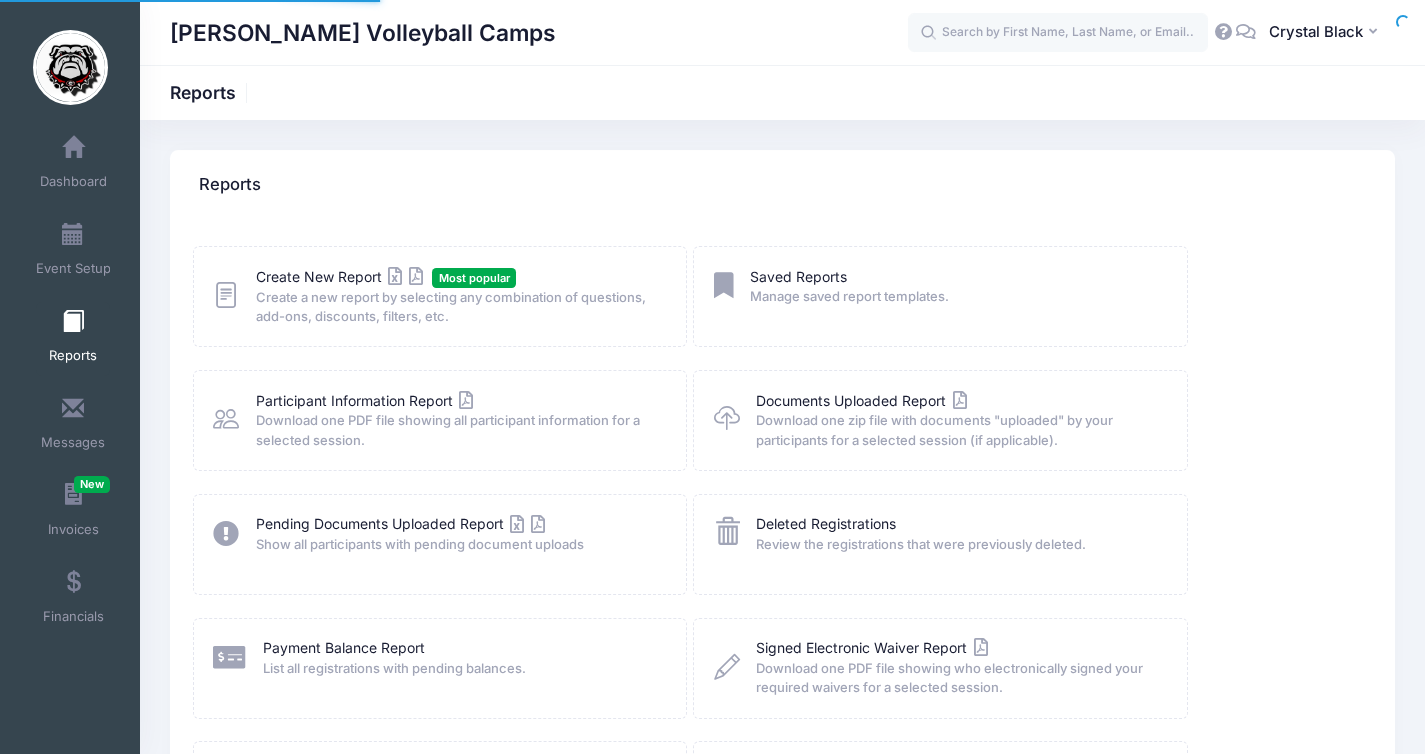 scroll, scrollTop: 0, scrollLeft: 0, axis: both 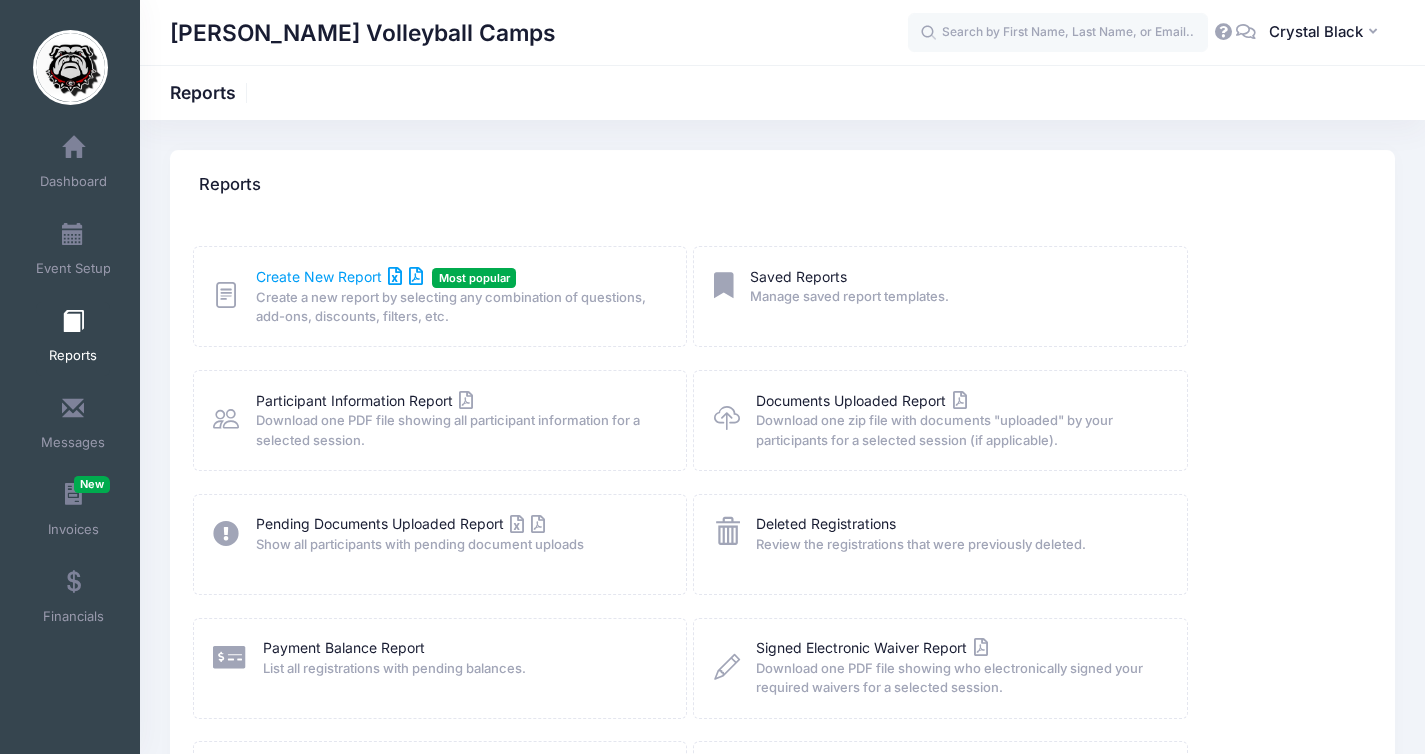 click on "Create New Report" at bounding box center (339, 276) 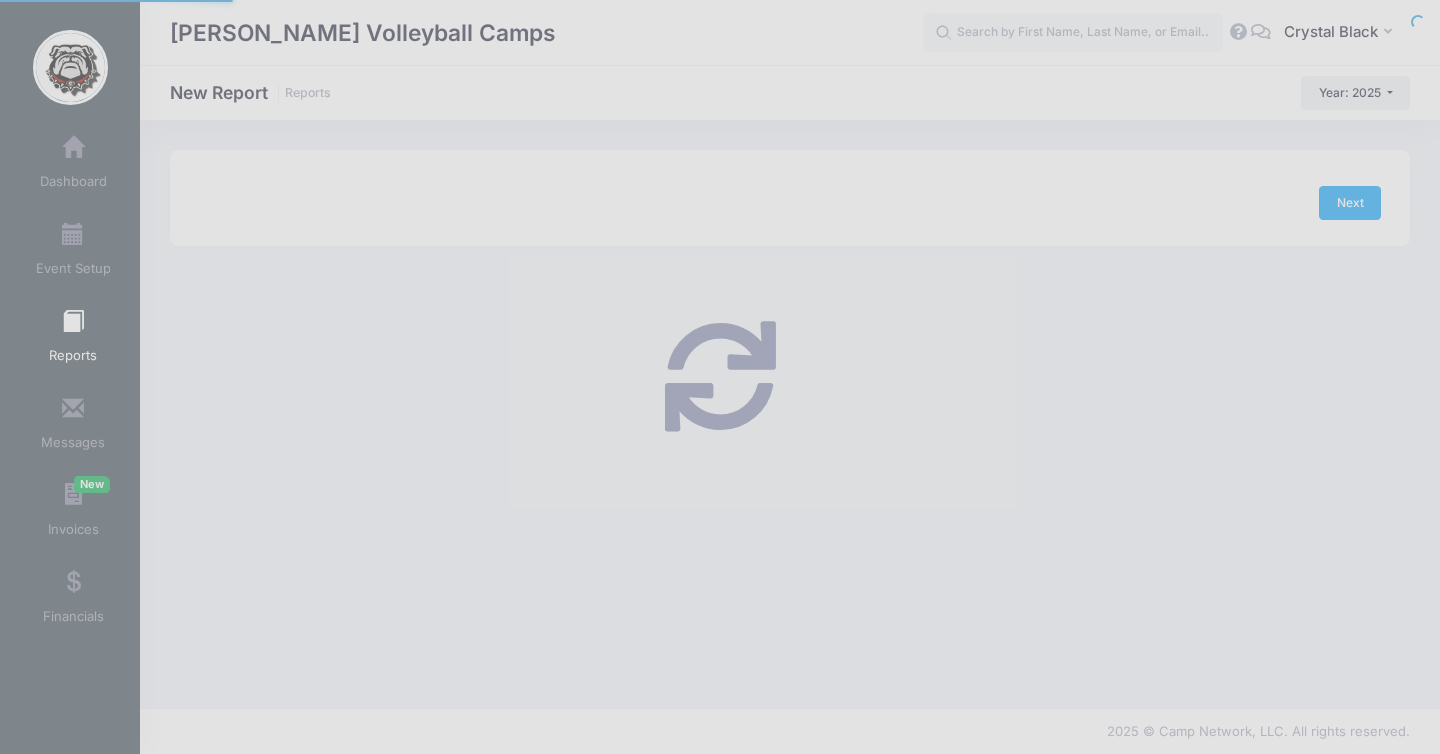 scroll, scrollTop: 0, scrollLeft: 0, axis: both 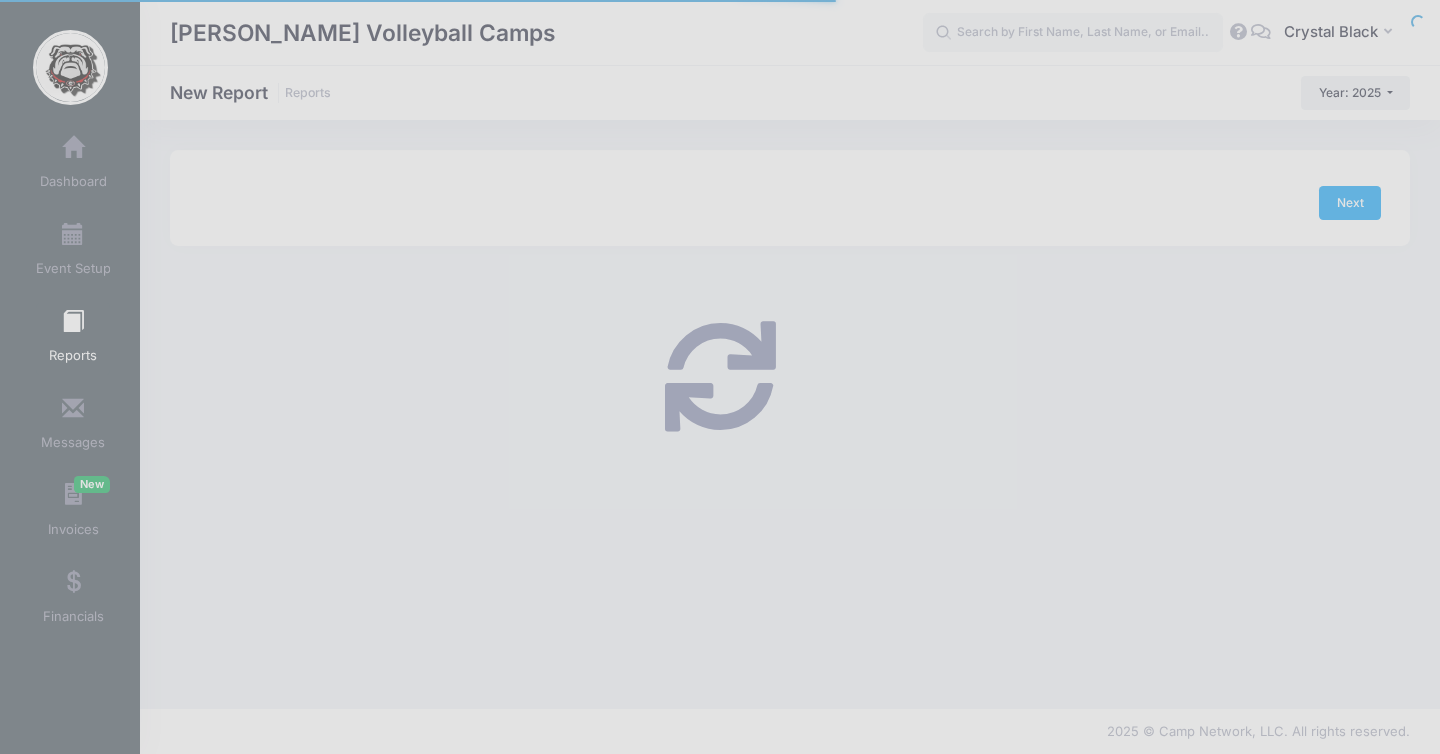 checkbox on "true" 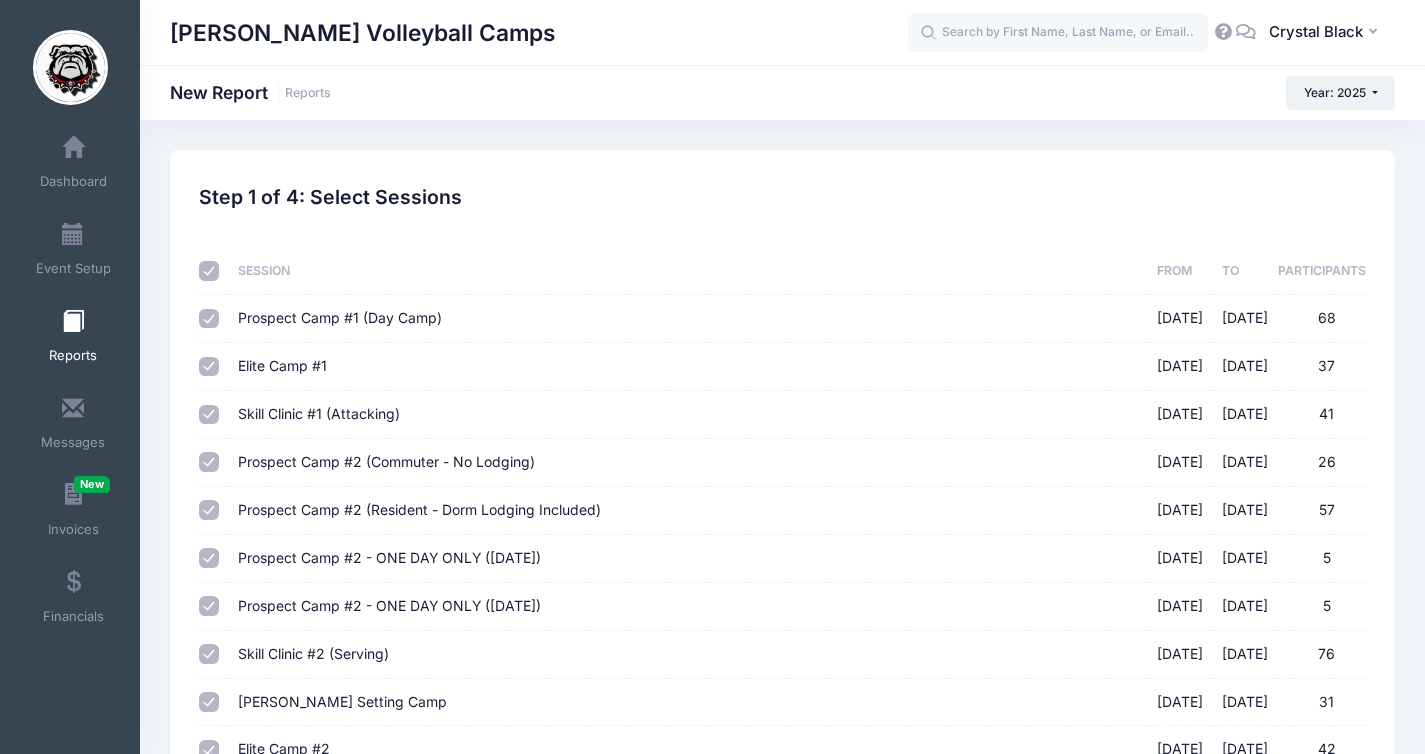 click at bounding box center [209, 271] 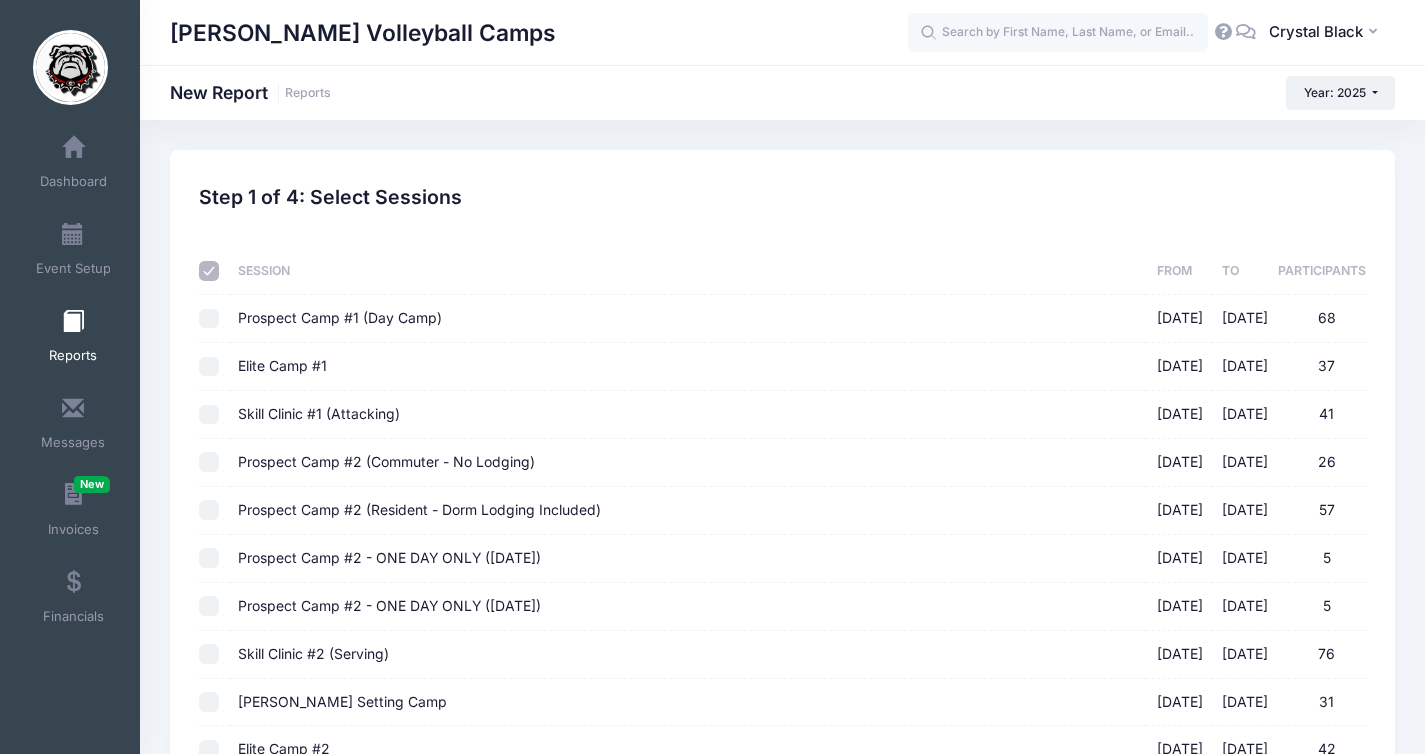 checkbox on "false" 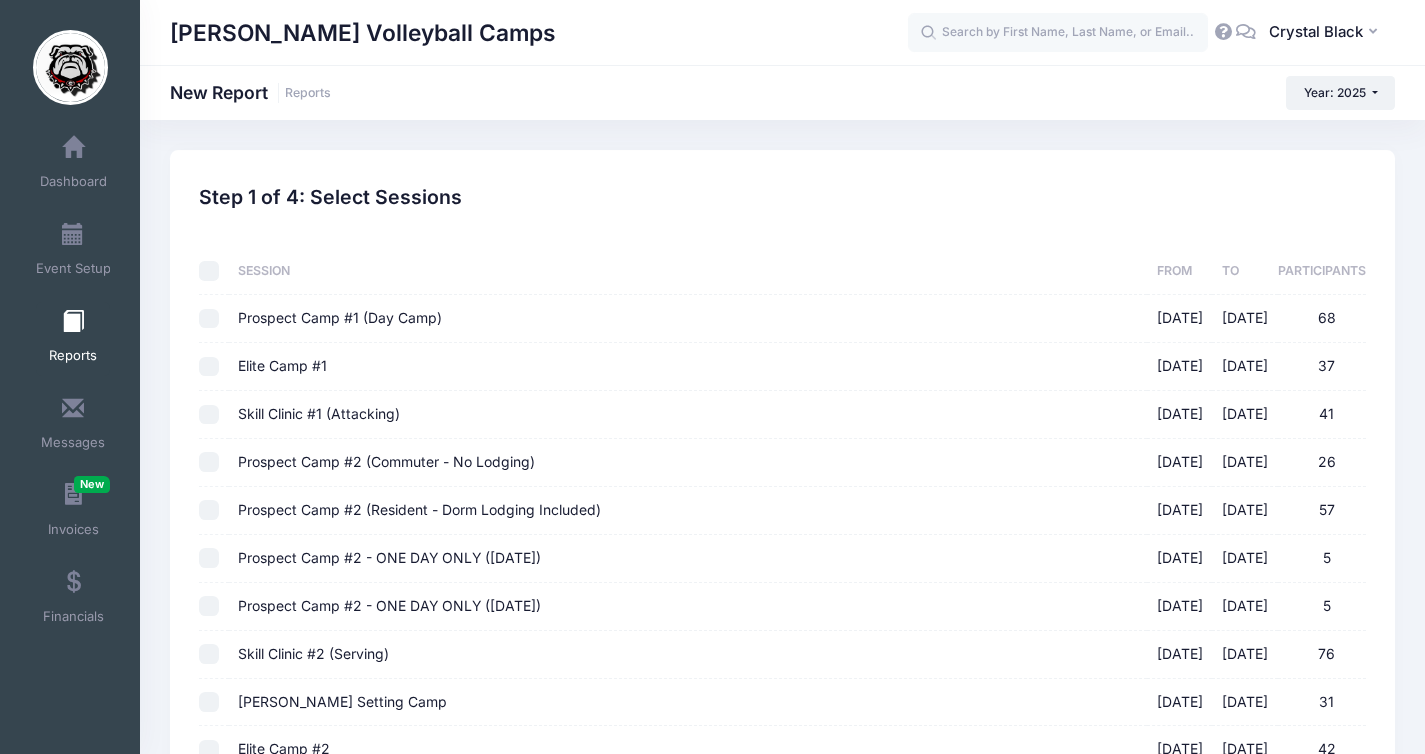checkbox on "false" 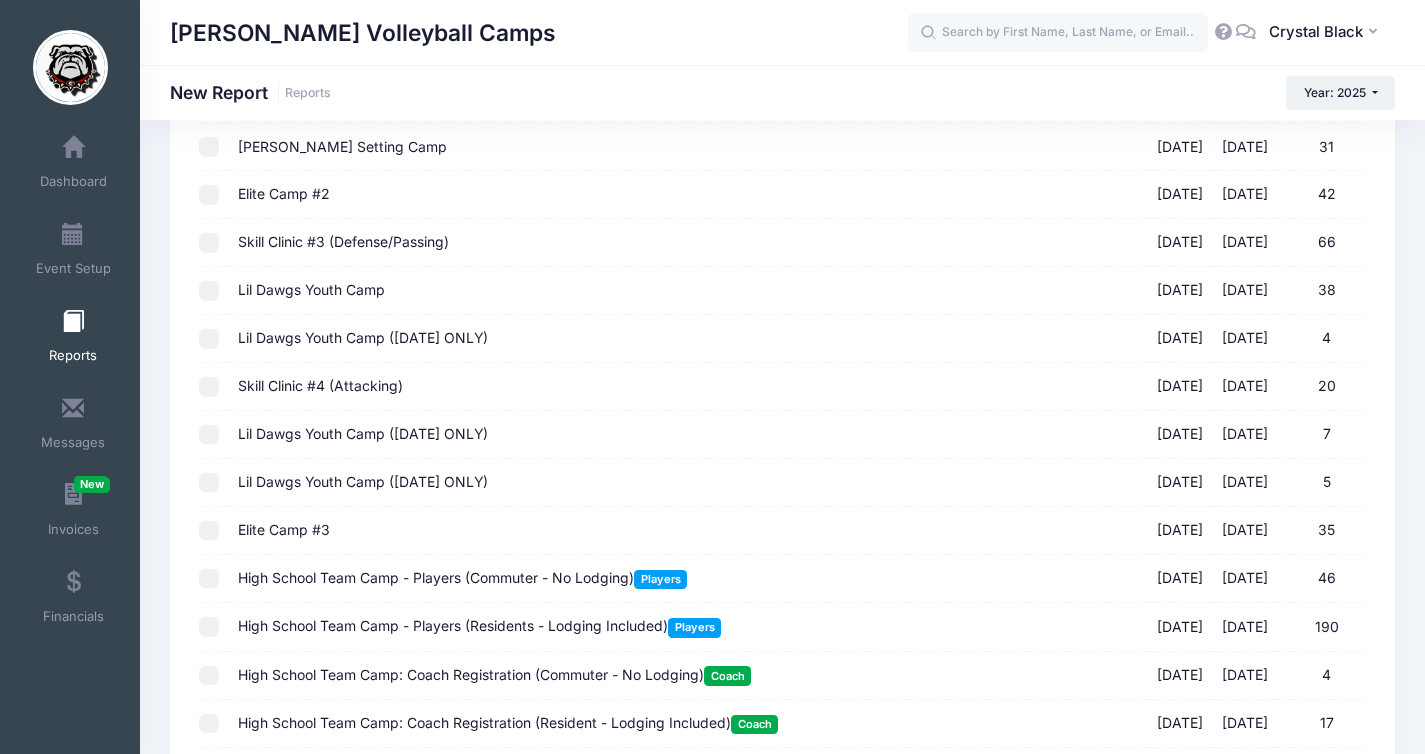 scroll, scrollTop: 554, scrollLeft: 0, axis: vertical 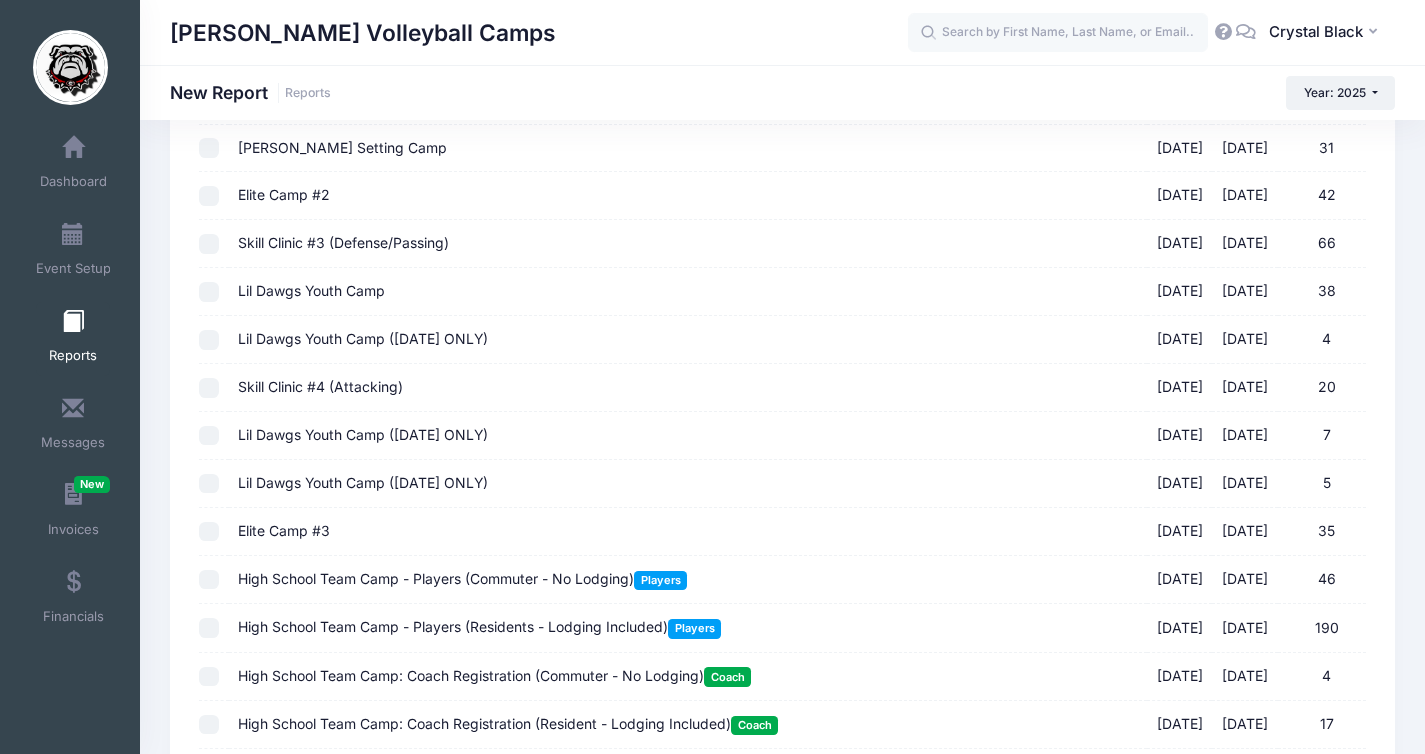 click at bounding box center [213, 484] 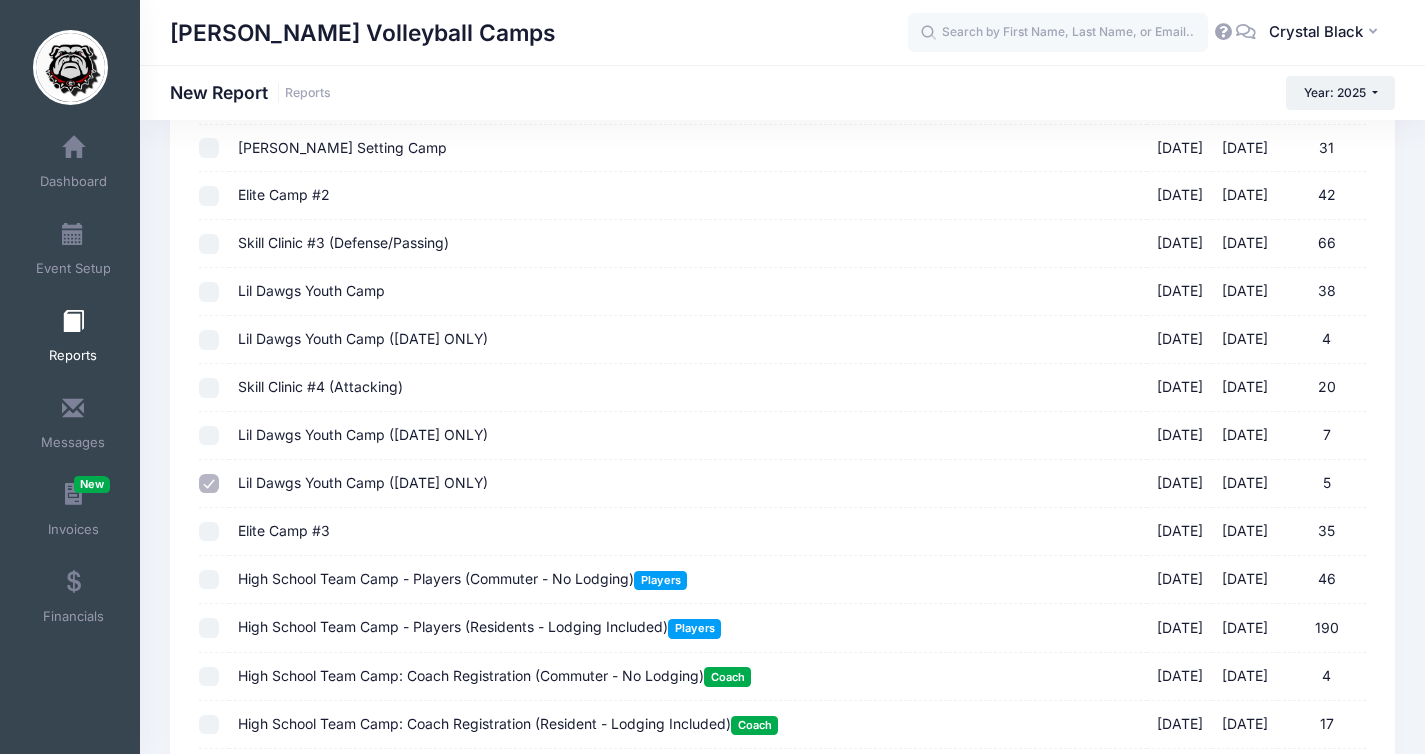 click on "Lil Dawgs Youth Camp" at bounding box center [311, 290] 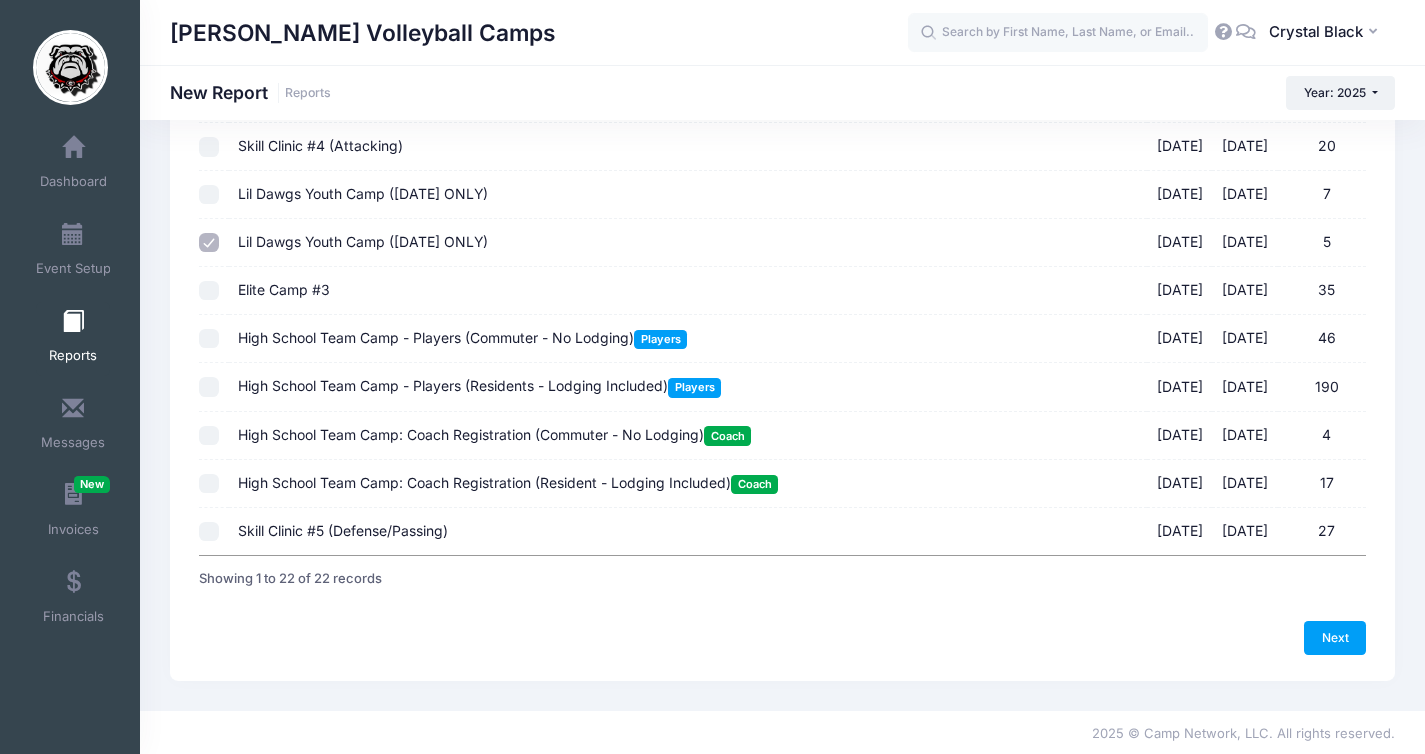 scroll, scrollTop: 797, scrollLeft: 0, axis: vertical 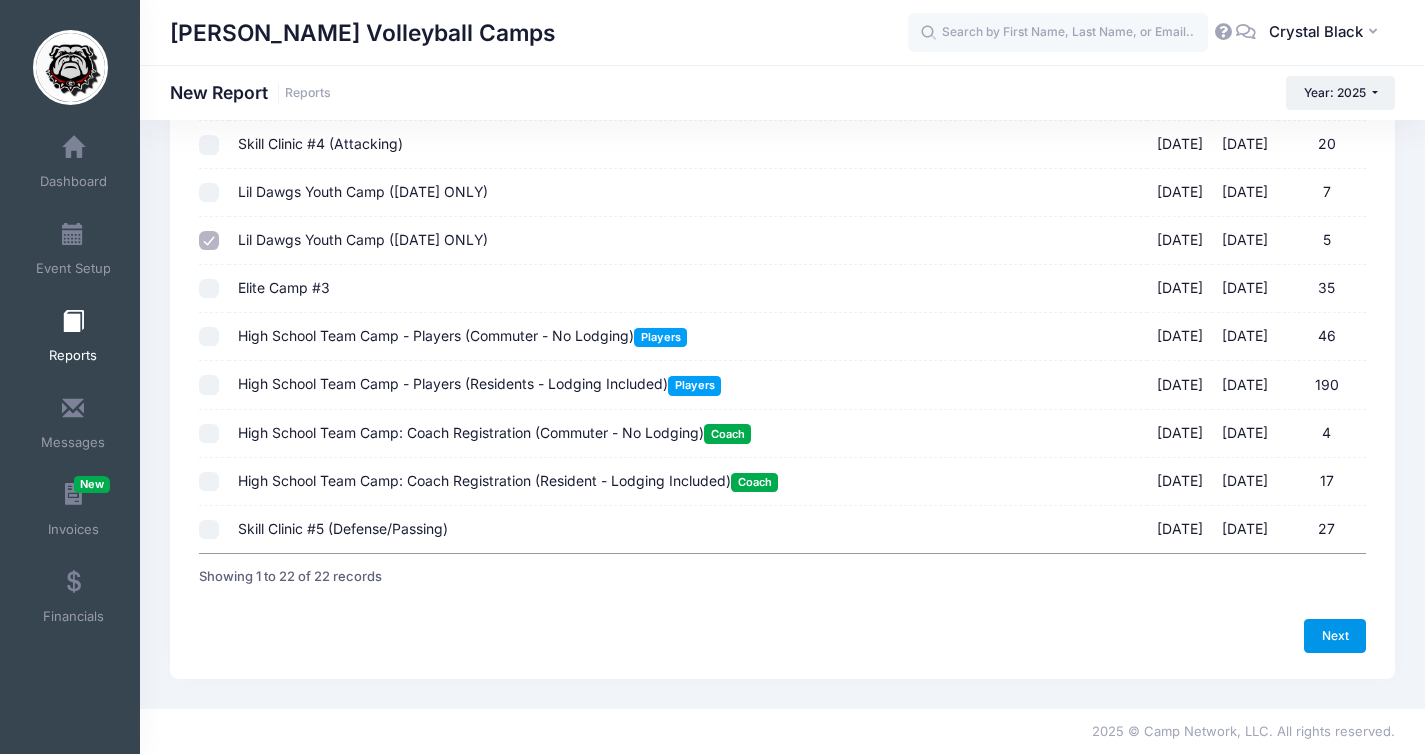 click on "Next" at bounding box center [1335, 636] 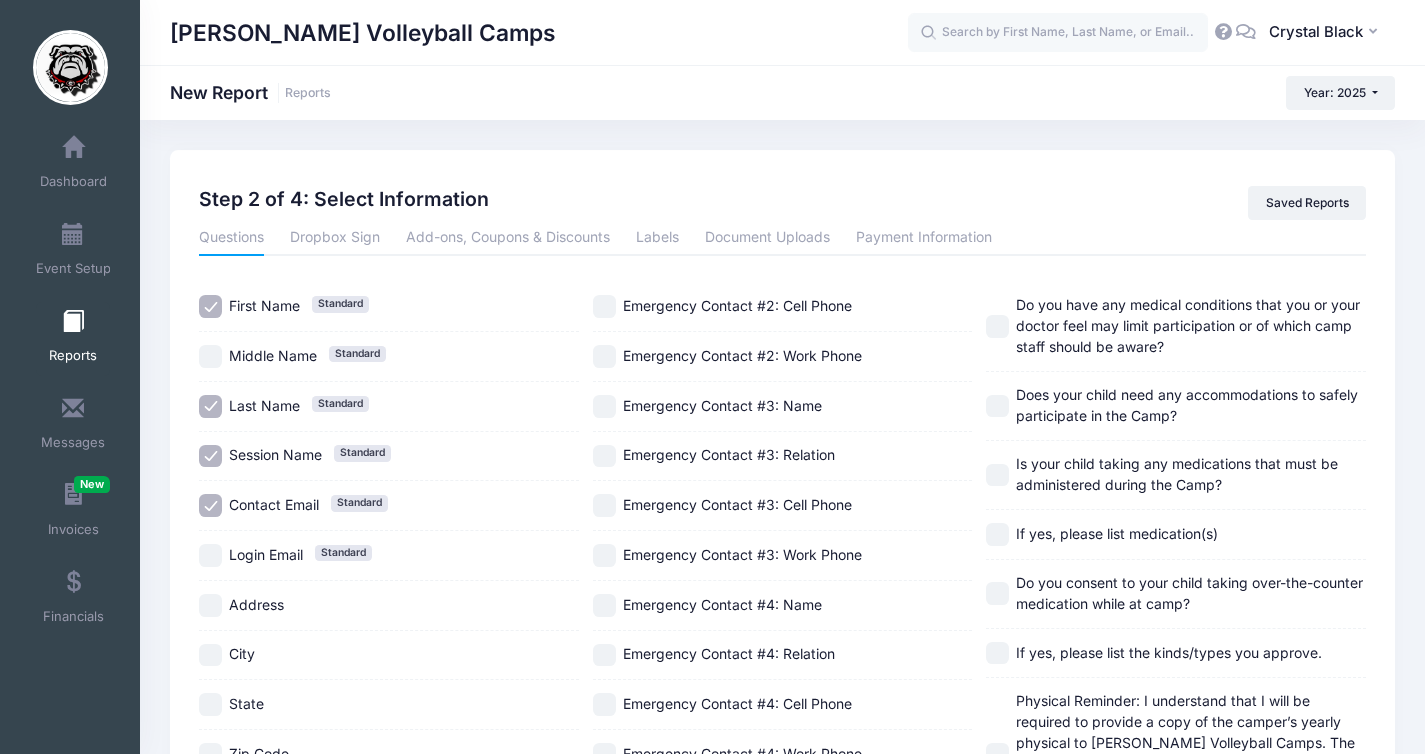 click on "Contact Email Standard" at bounding box center [210, 505] 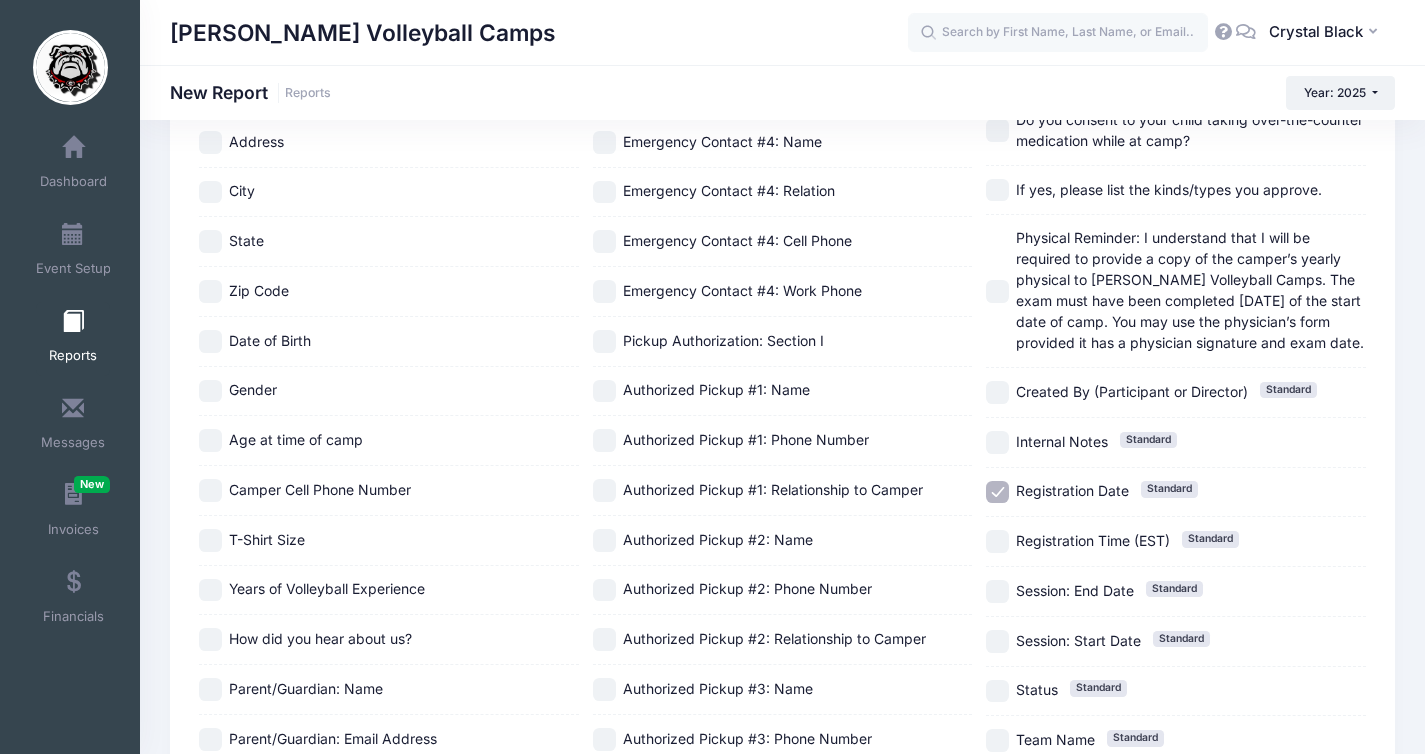 scroll, scrollTop: 497, scrollLeft: 0, axis: vertical 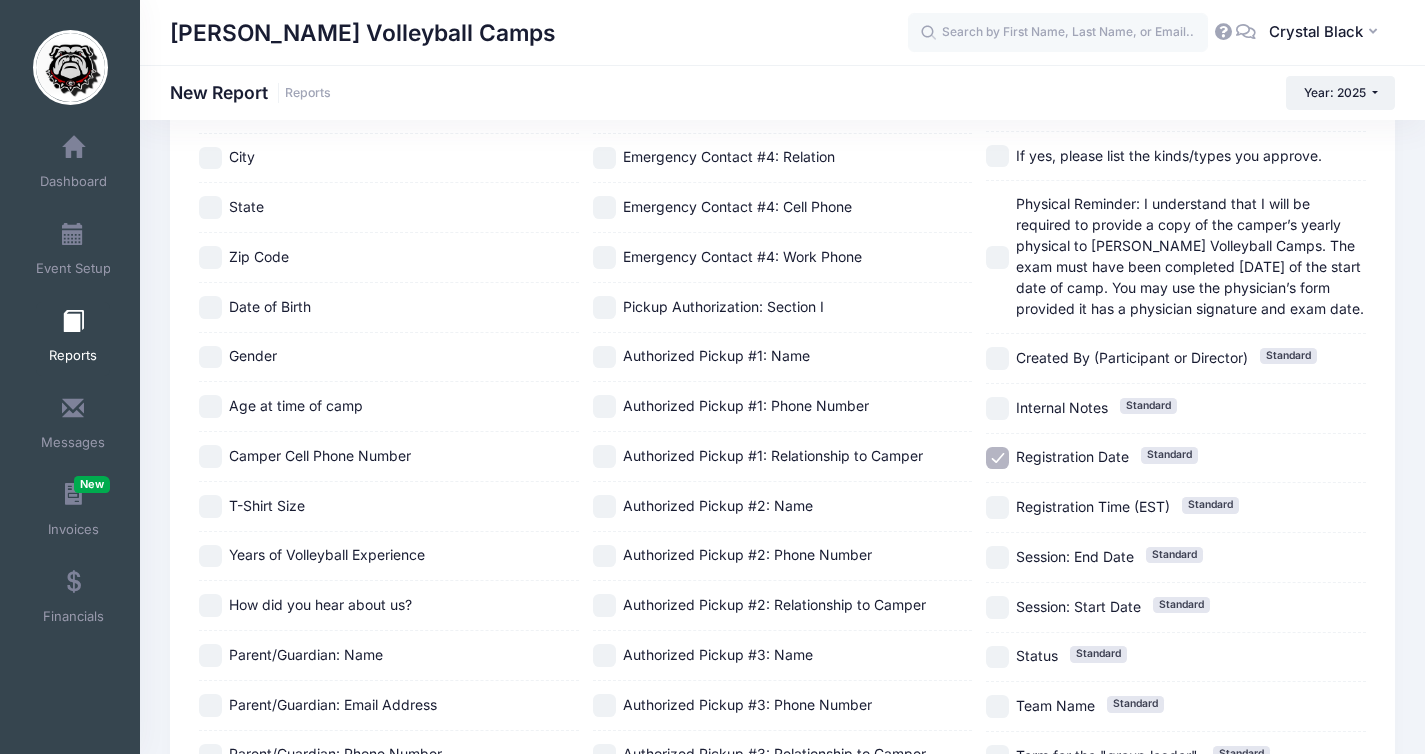click on "Age at time of camp" at bounding box center [389, 406] 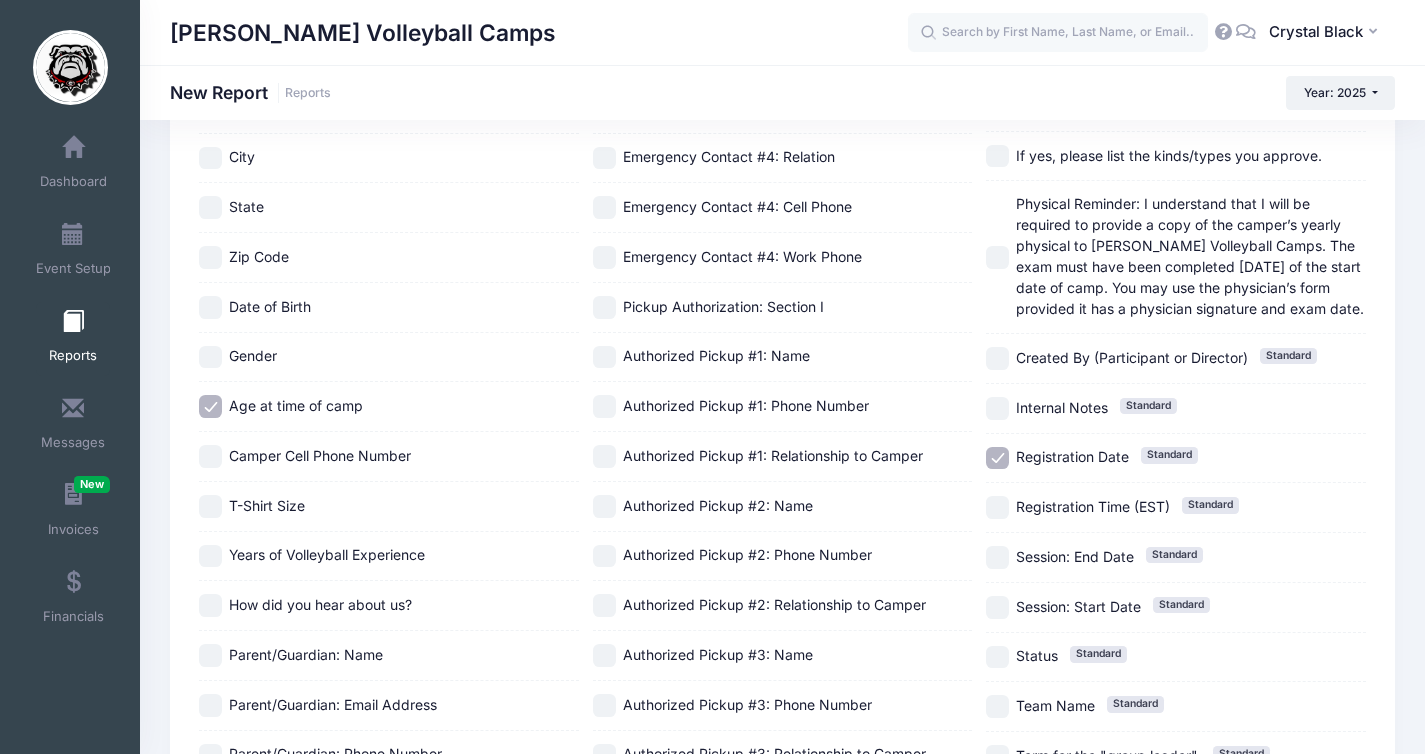 click on "T-Shirt Size" at bounding box center [267, 505] 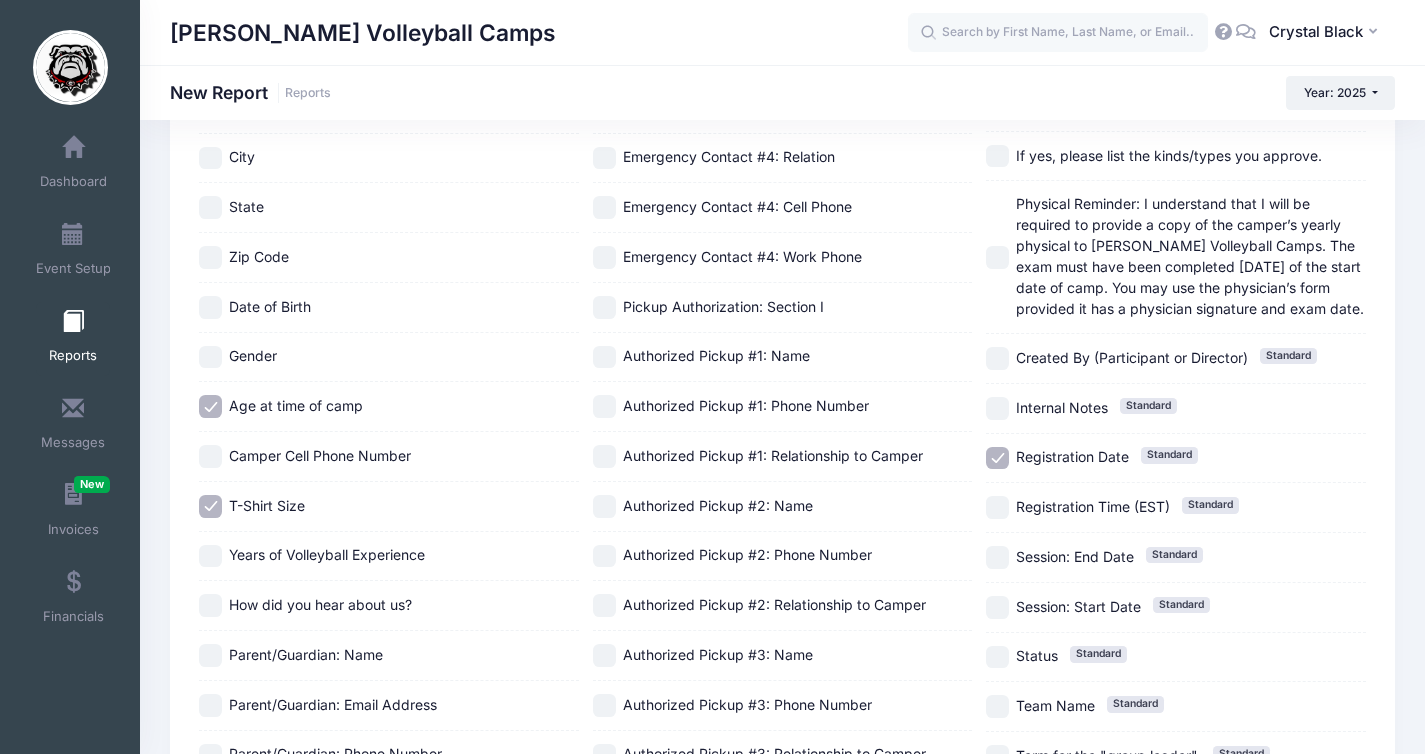 click on "Registration Date Standard" at bounding box center [997, 458] 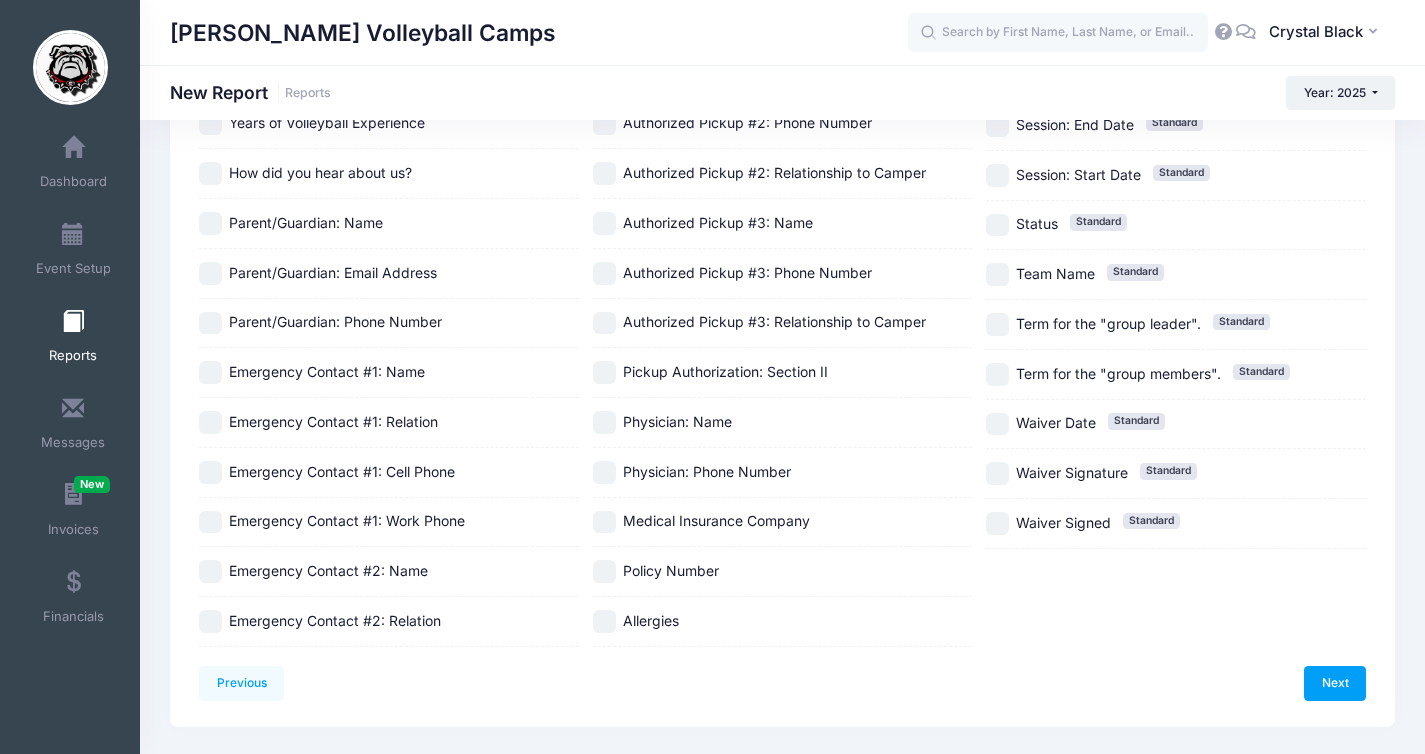 scroll, scrollTop: 934, scrollLeft: 0, axis: vertical 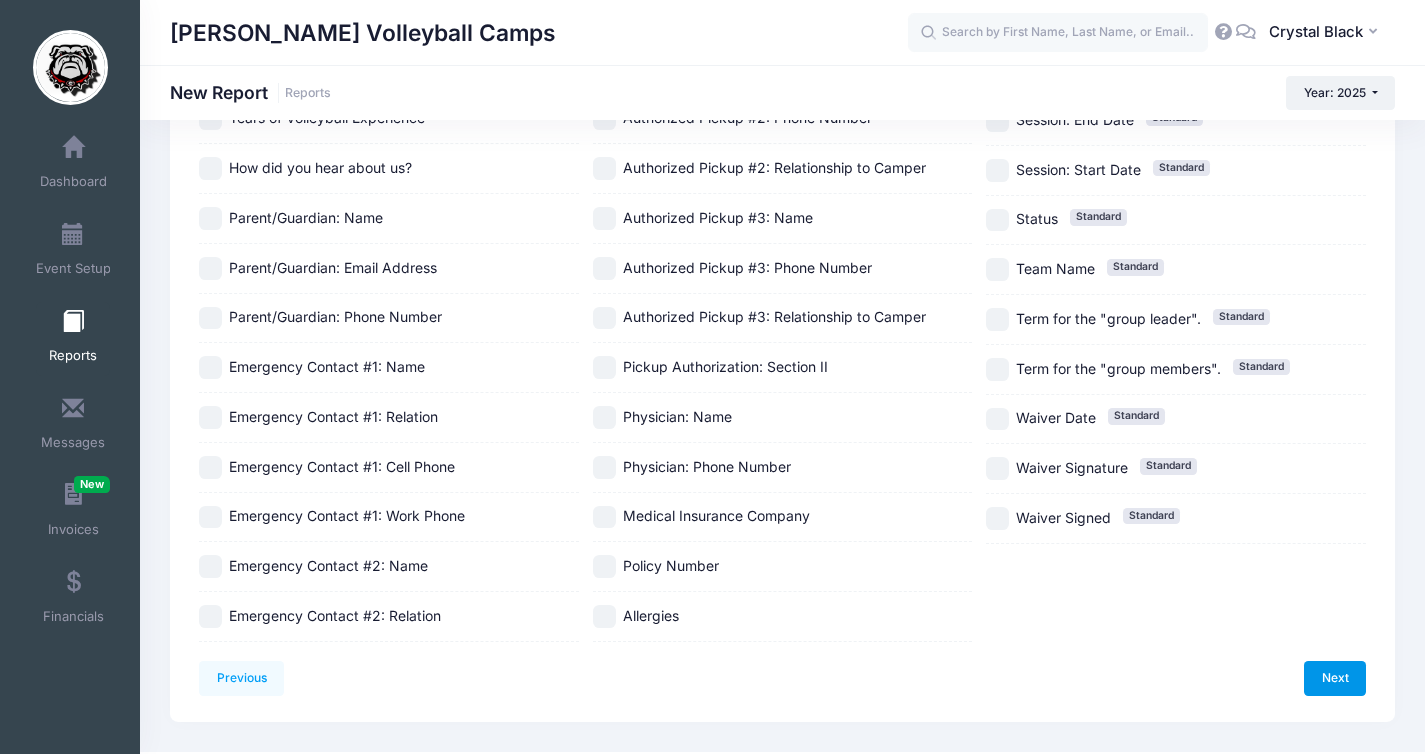 click on "Next" at bounding box center (1335, 678) 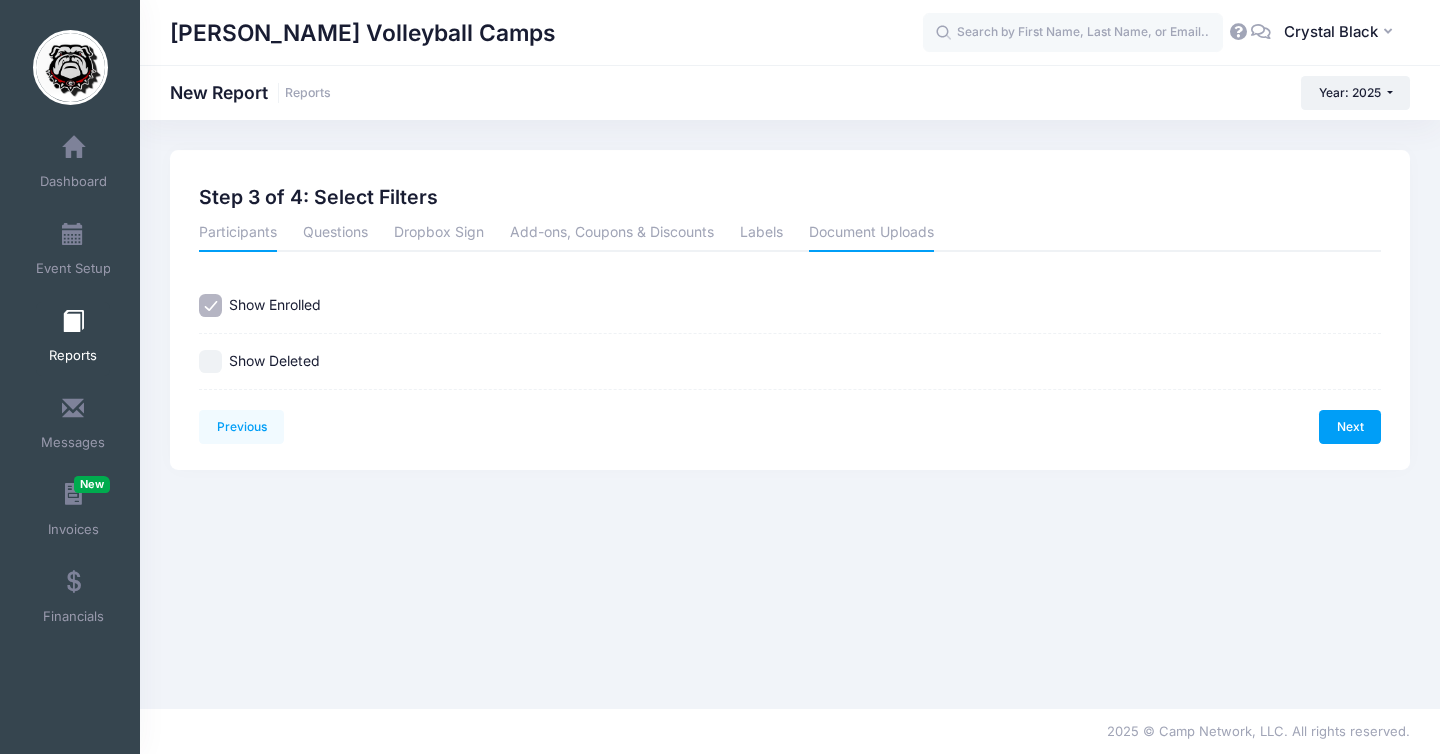 click on "Document Uploads" at bounding box center (871, 234) 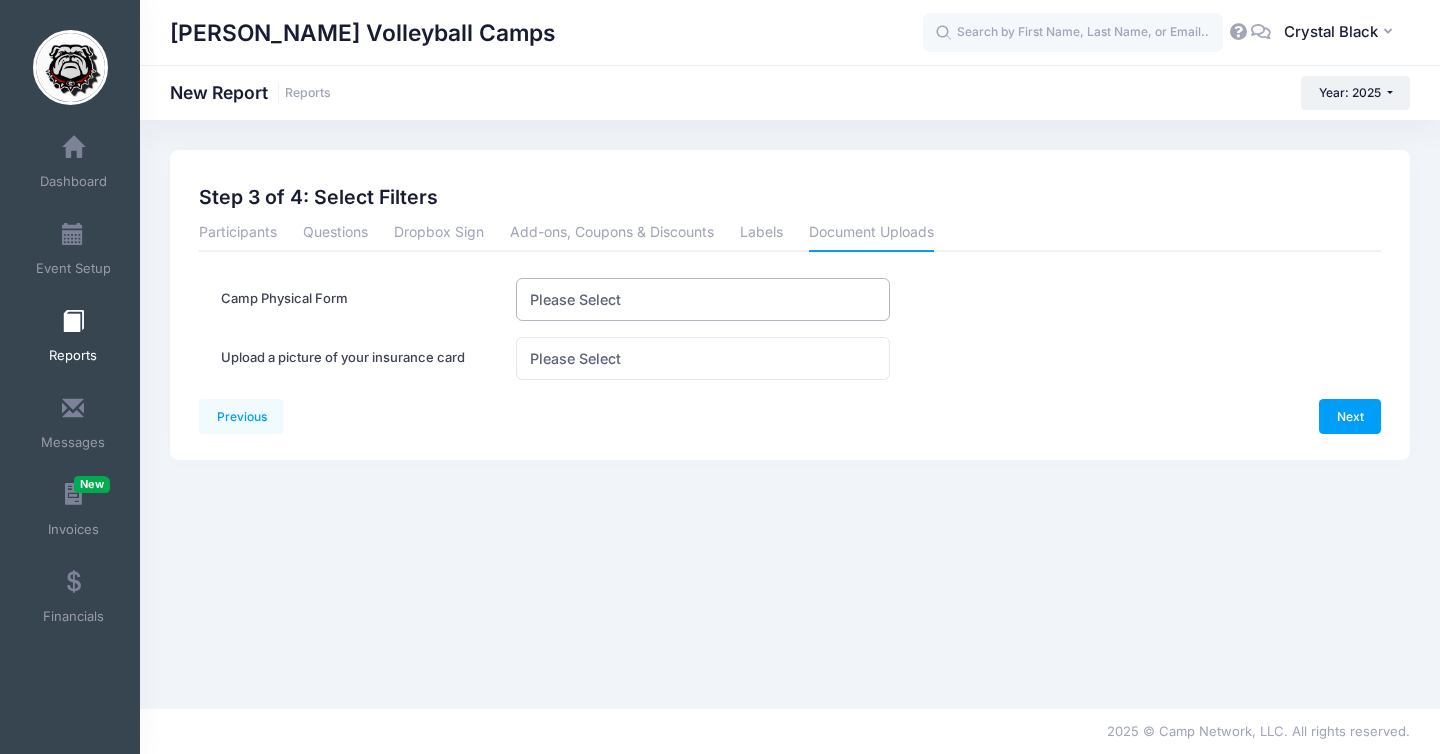 click on "Please Select" at bounding box center [575, 299] 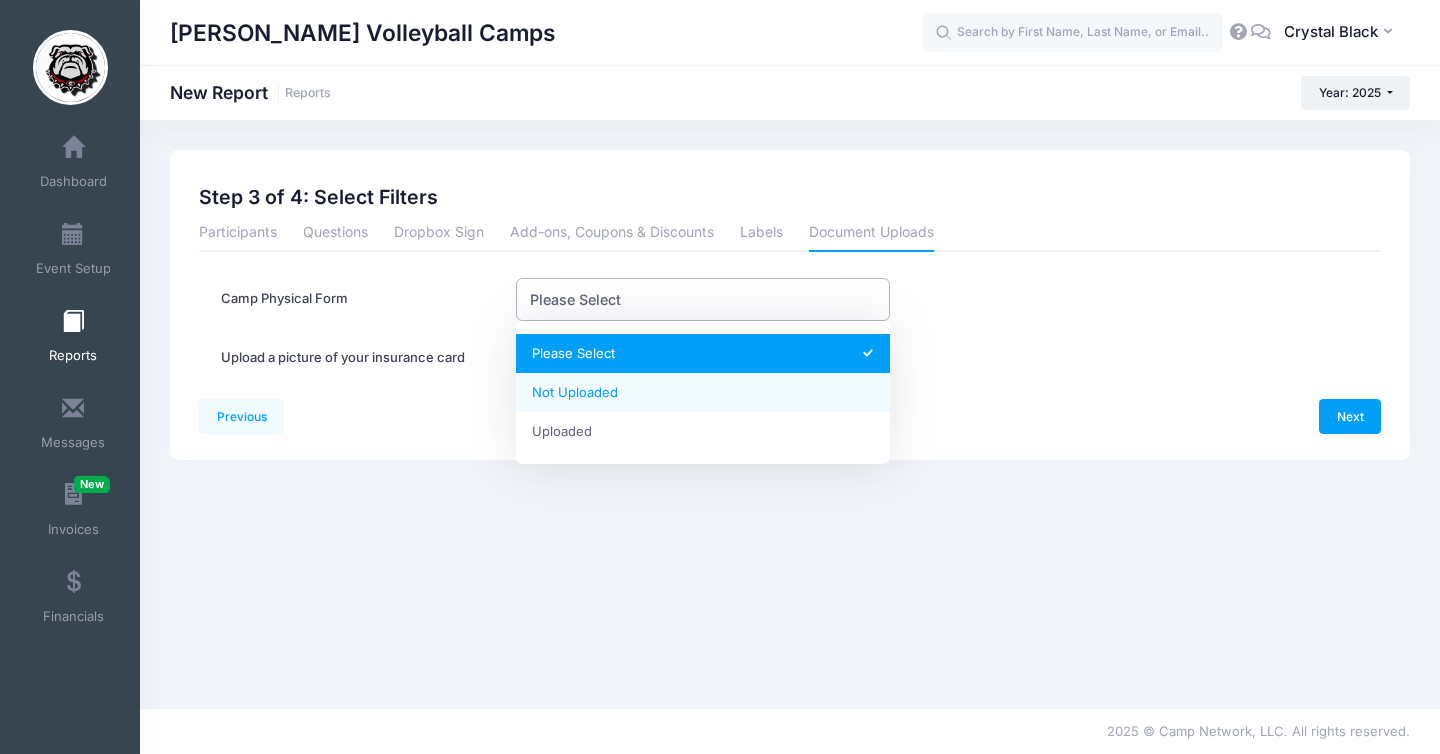 select on "Not Uploaded" 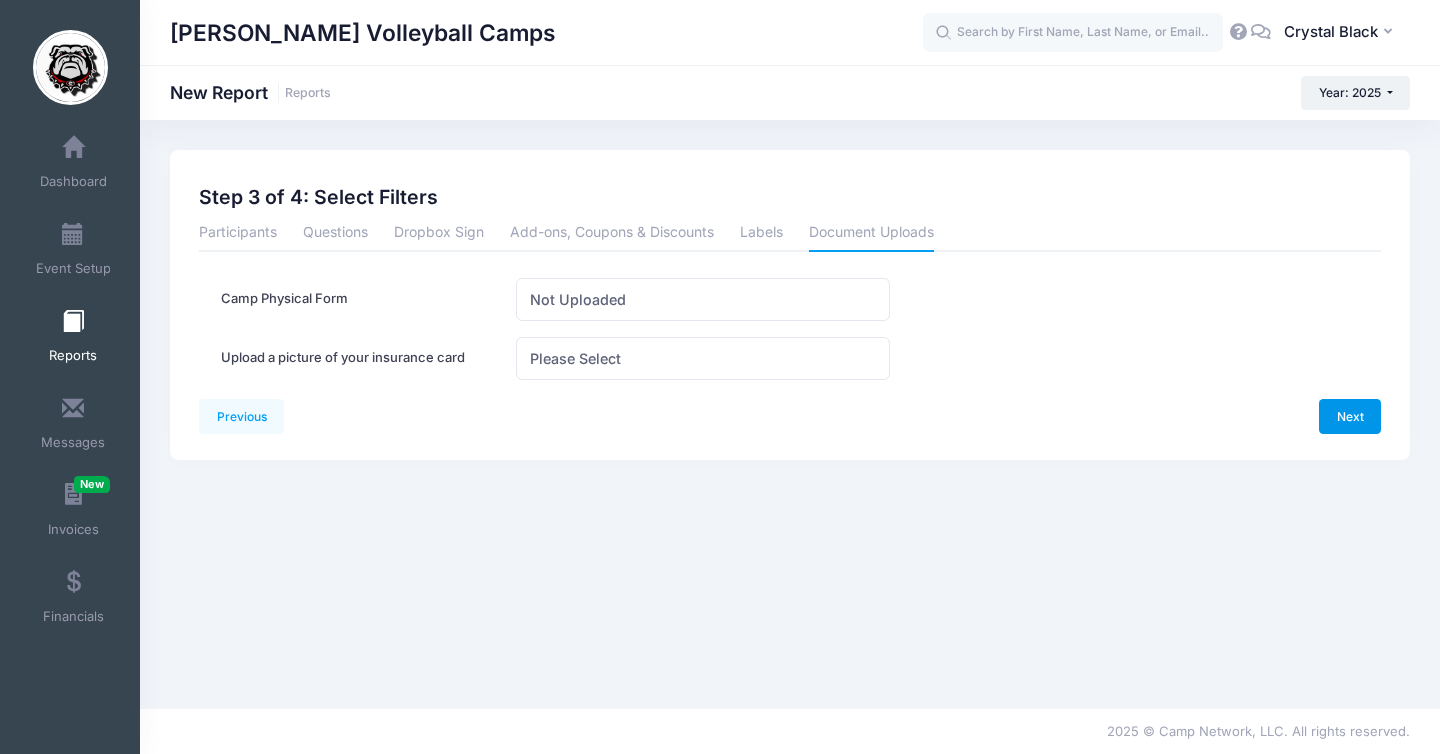 click on "Next" at bounding box center [1350, 416] 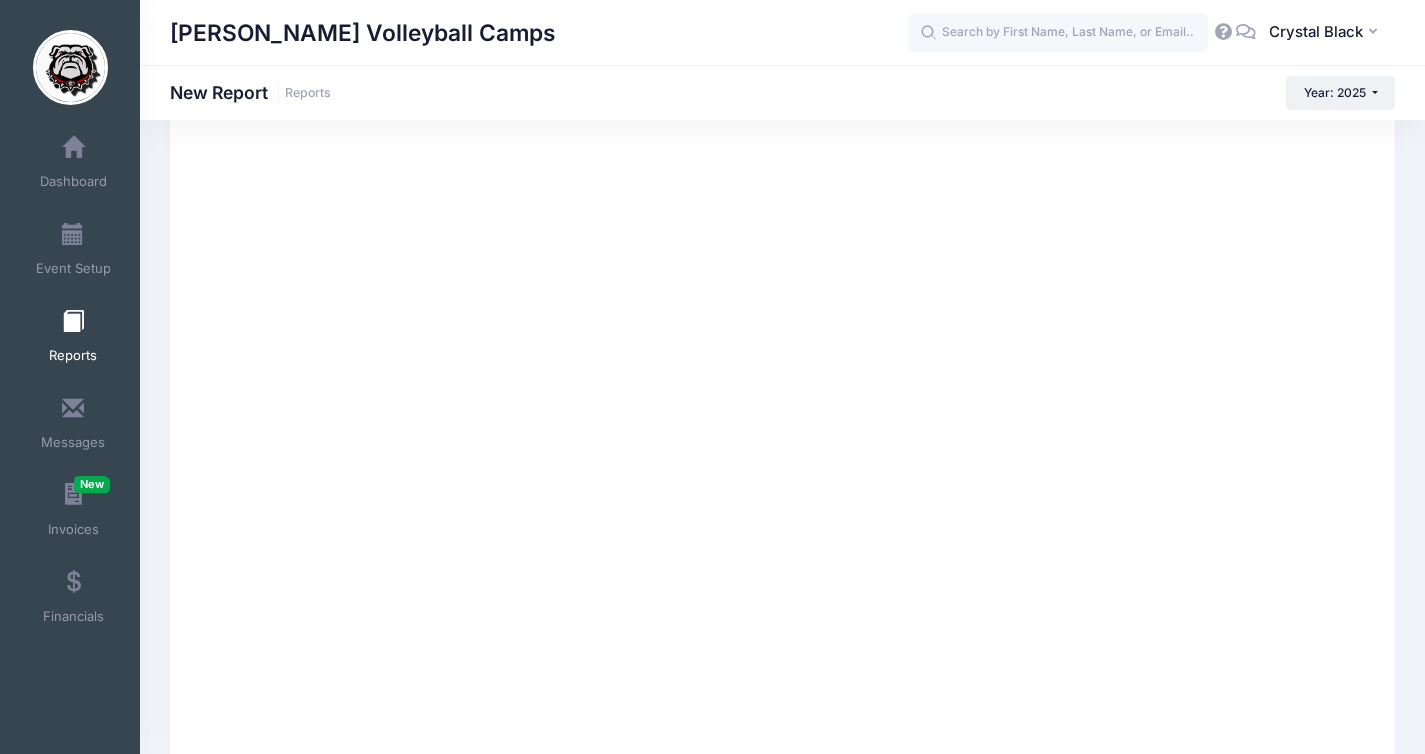 scroll, scrollTop: 0, scrollLeft: 0, axis: both 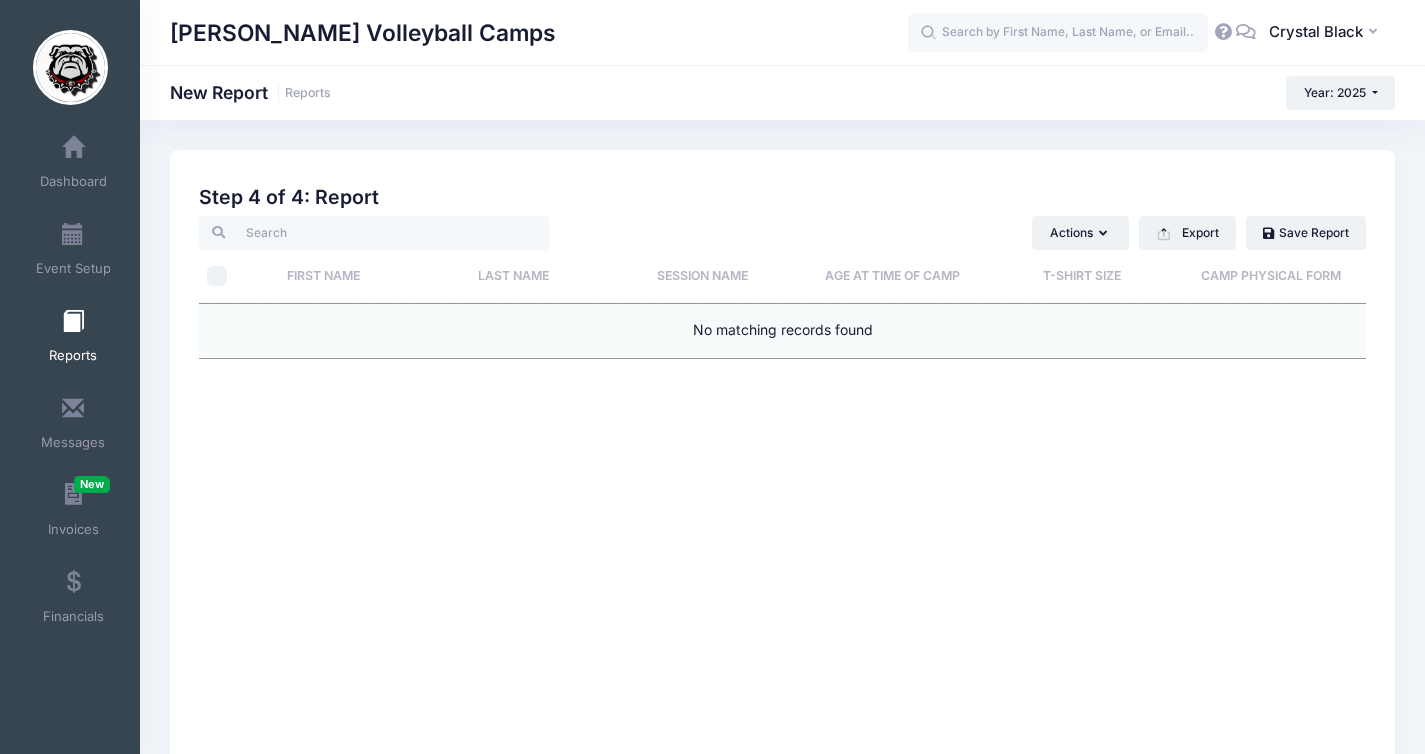 click at bounding box center (73, 322) 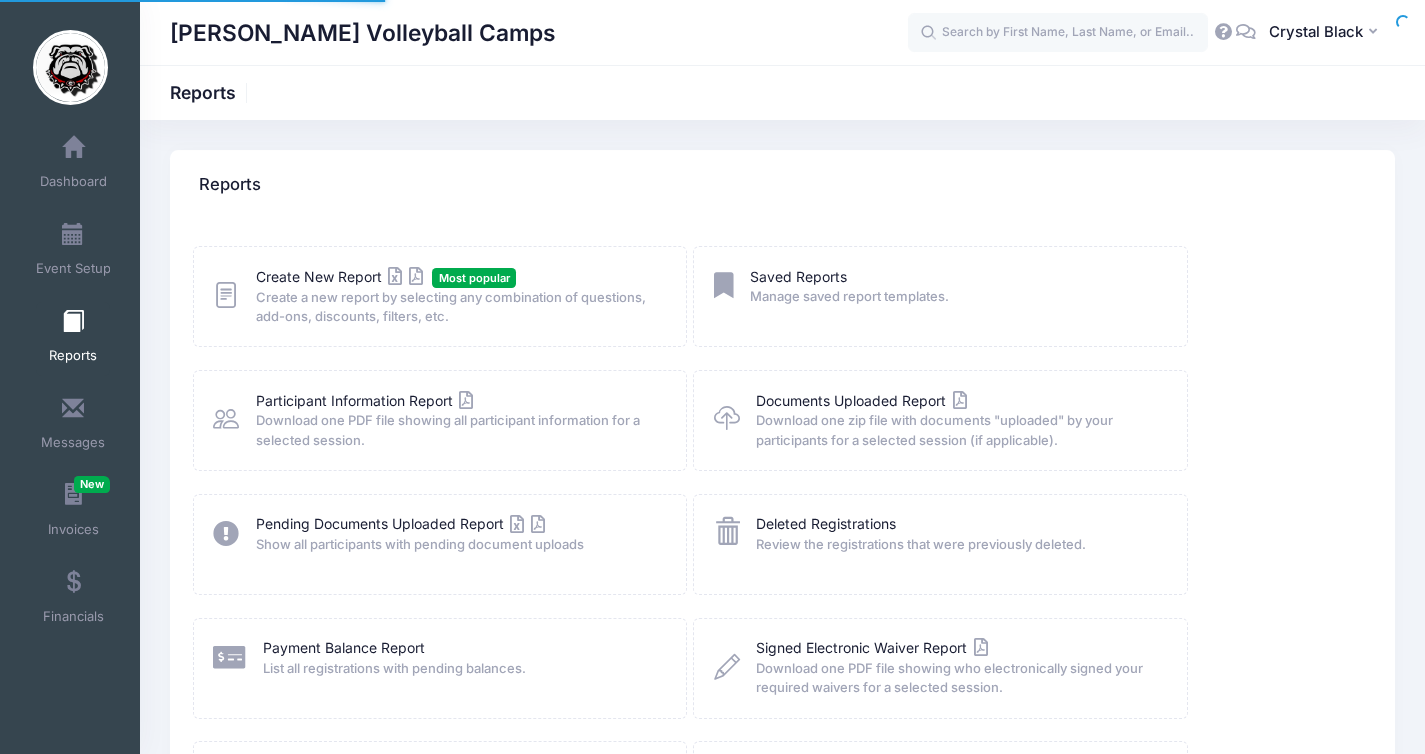scroll, scrollTop: 0, scrollLeft: 0, axis: both 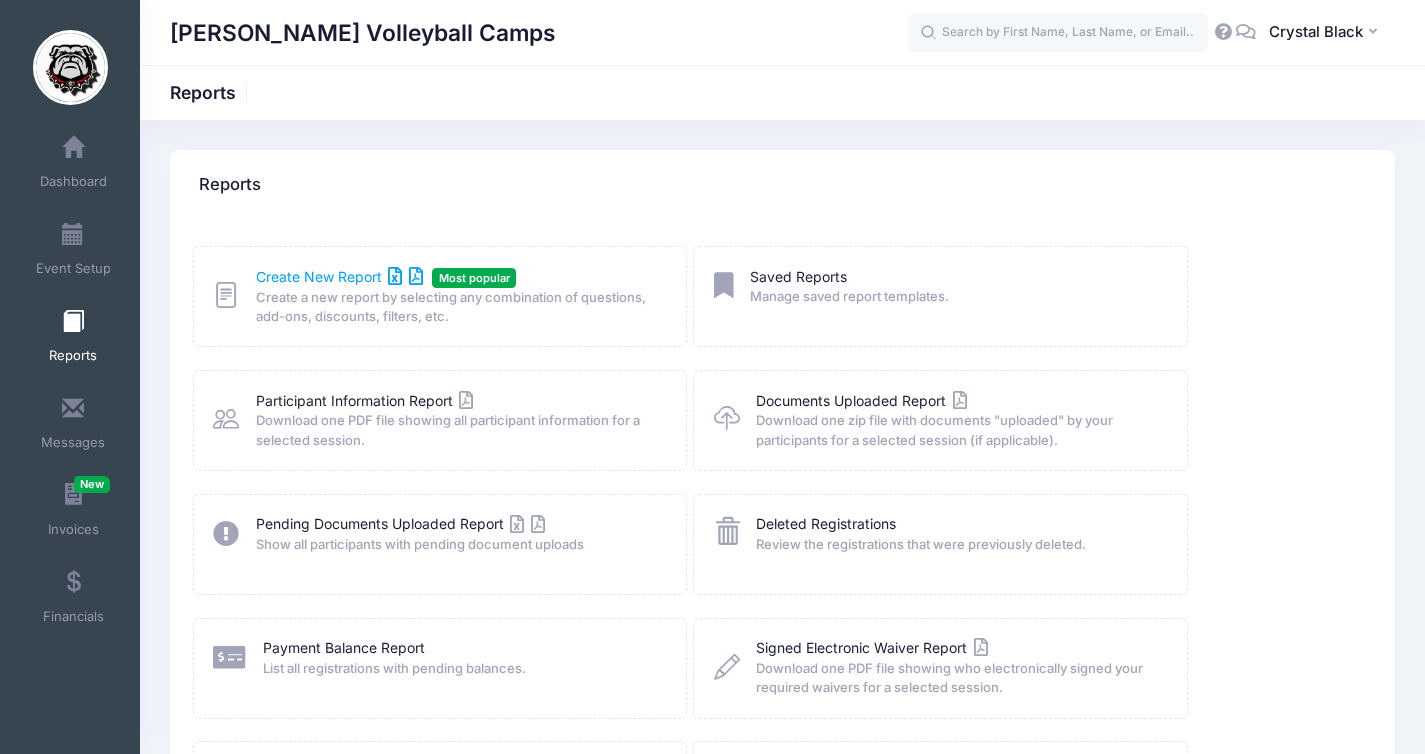 click on "Create New Report" at bounding box center [339, 276] 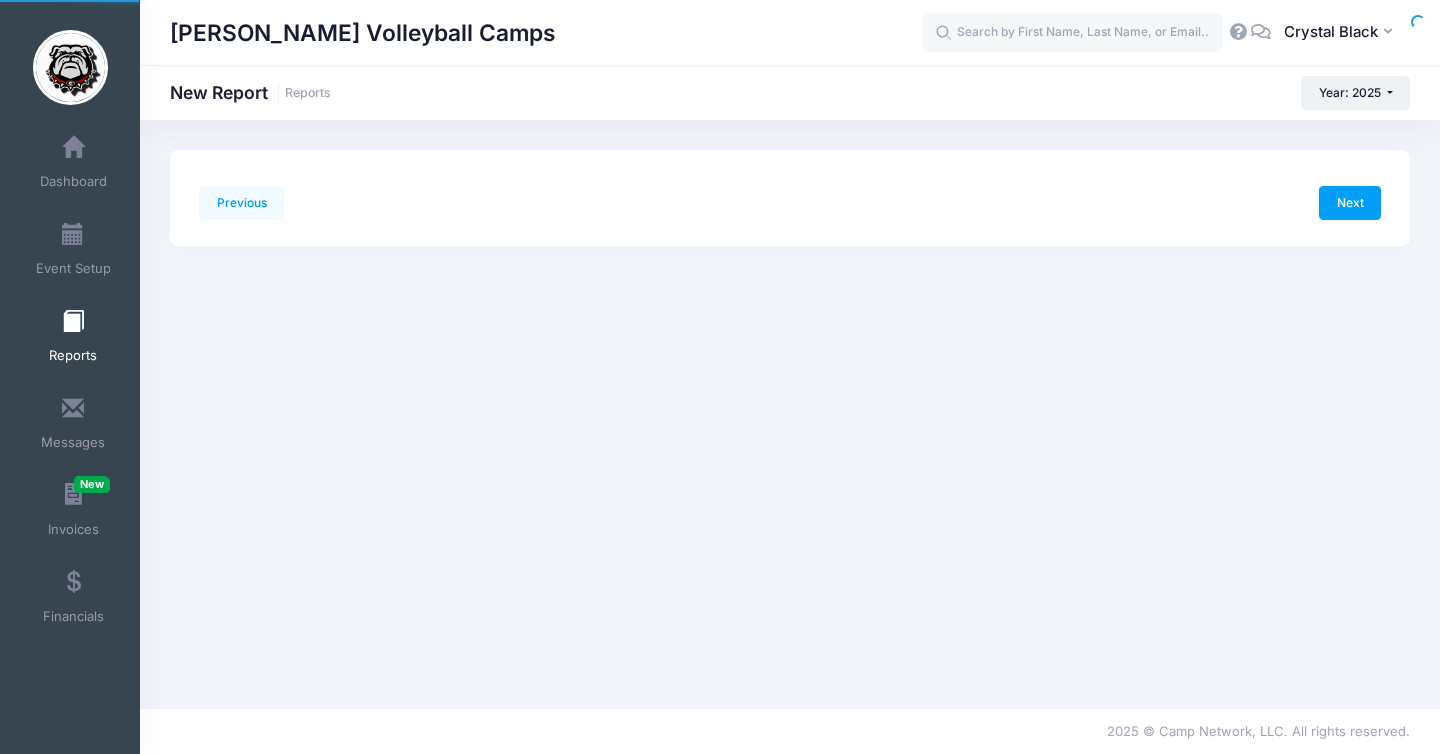 scroll, scrollTop: 0, scrollLeft: 0, axis: both 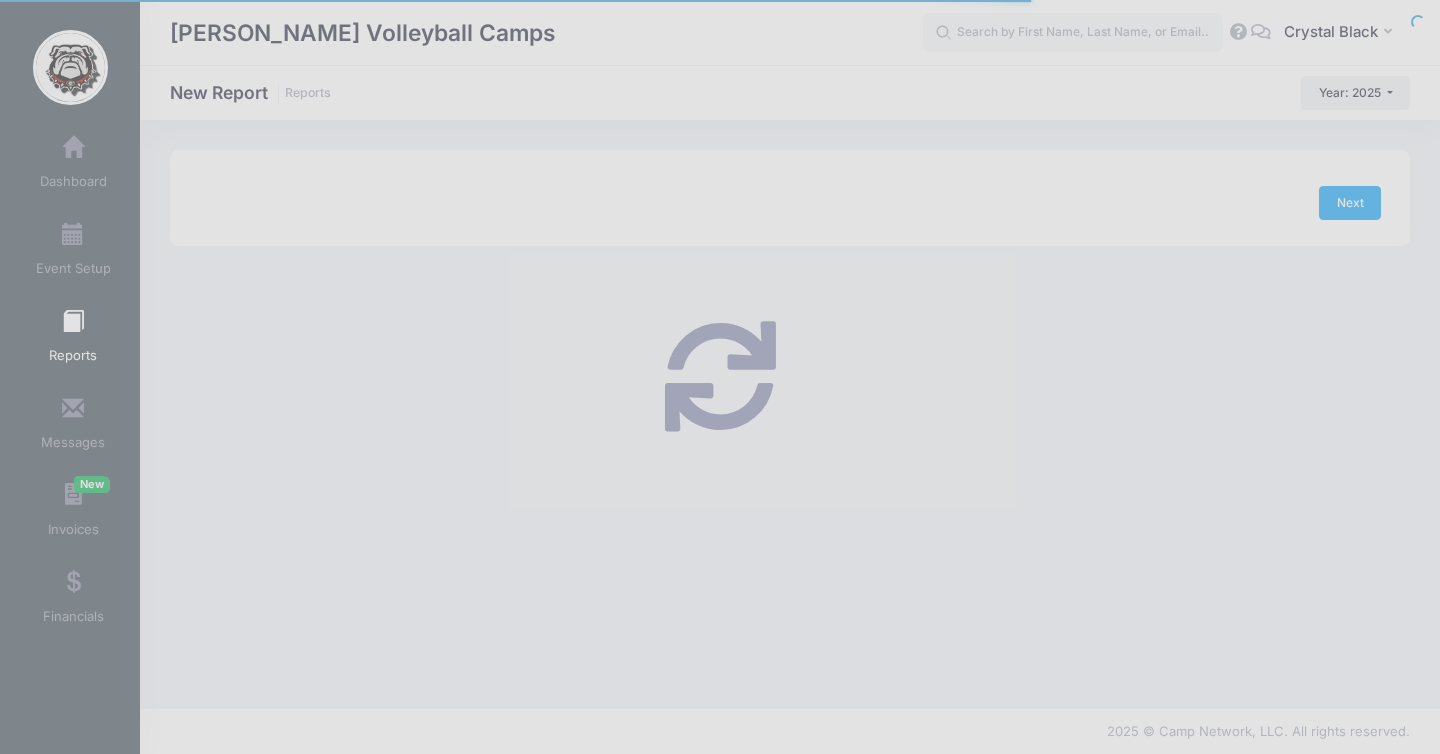 checkbox on "true" 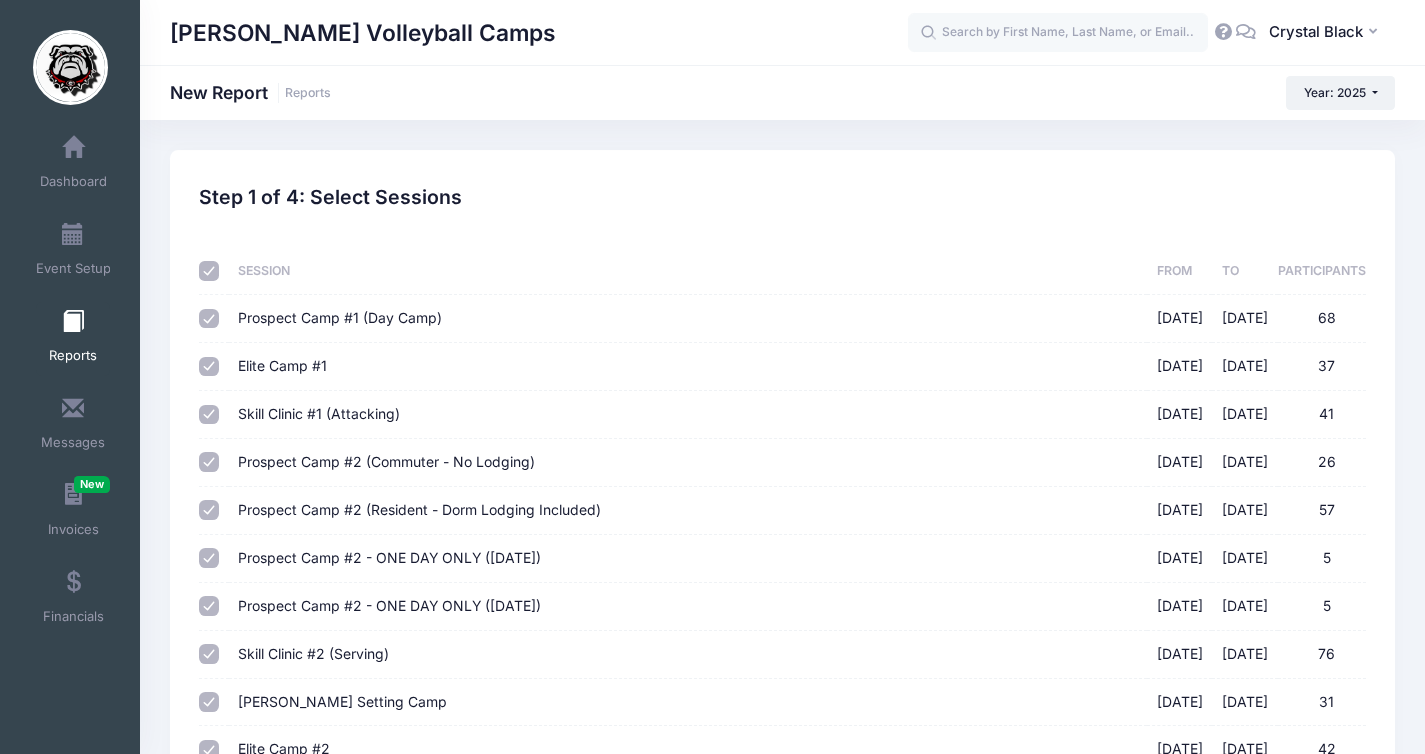 click at bounding box center [209, 271] 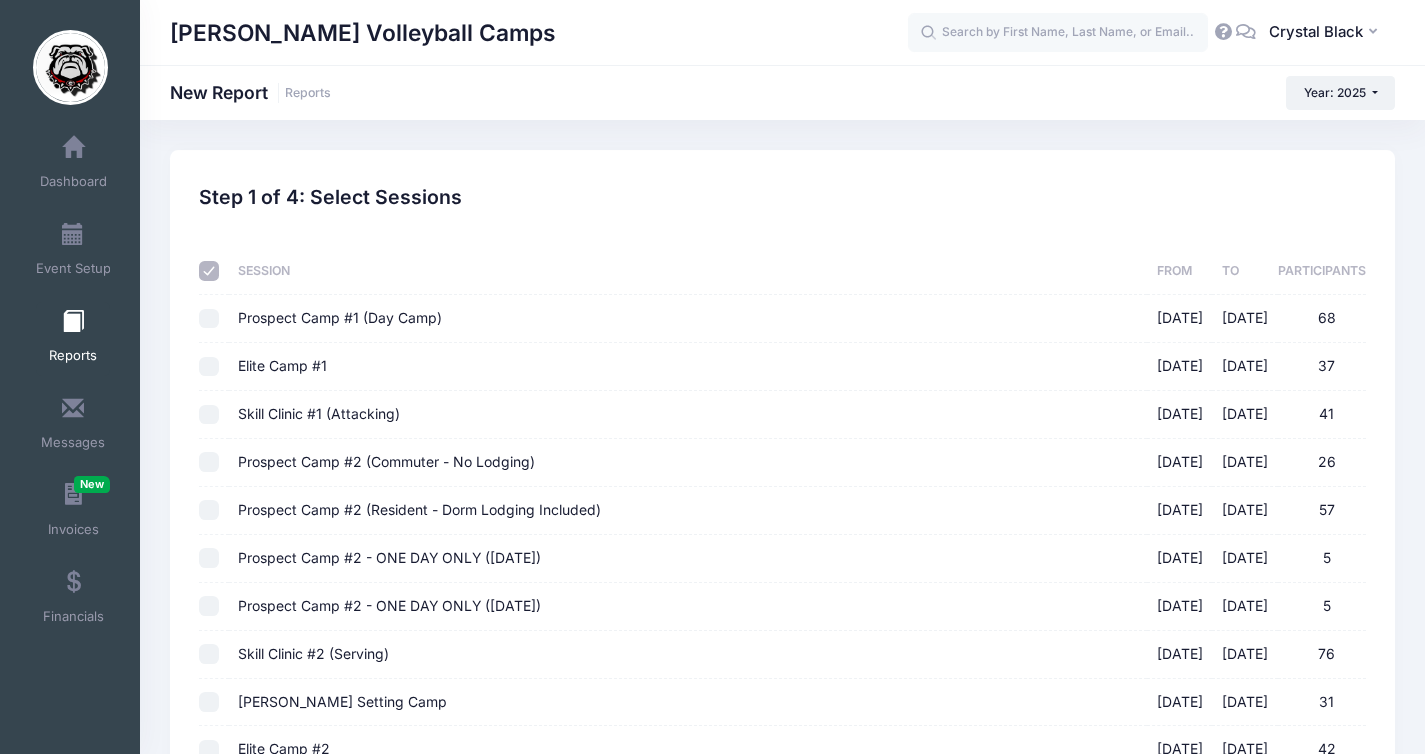 checkbox on "false" 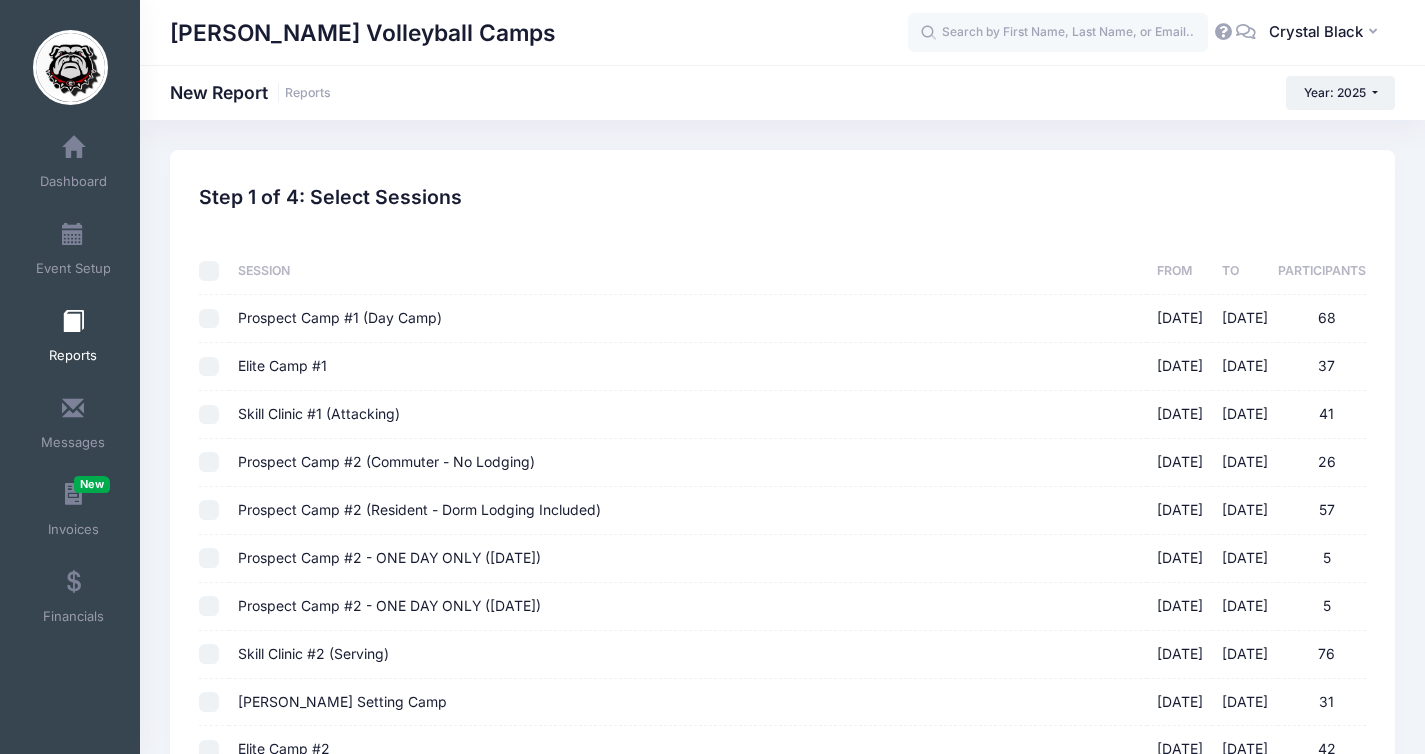 checkbox on "false" 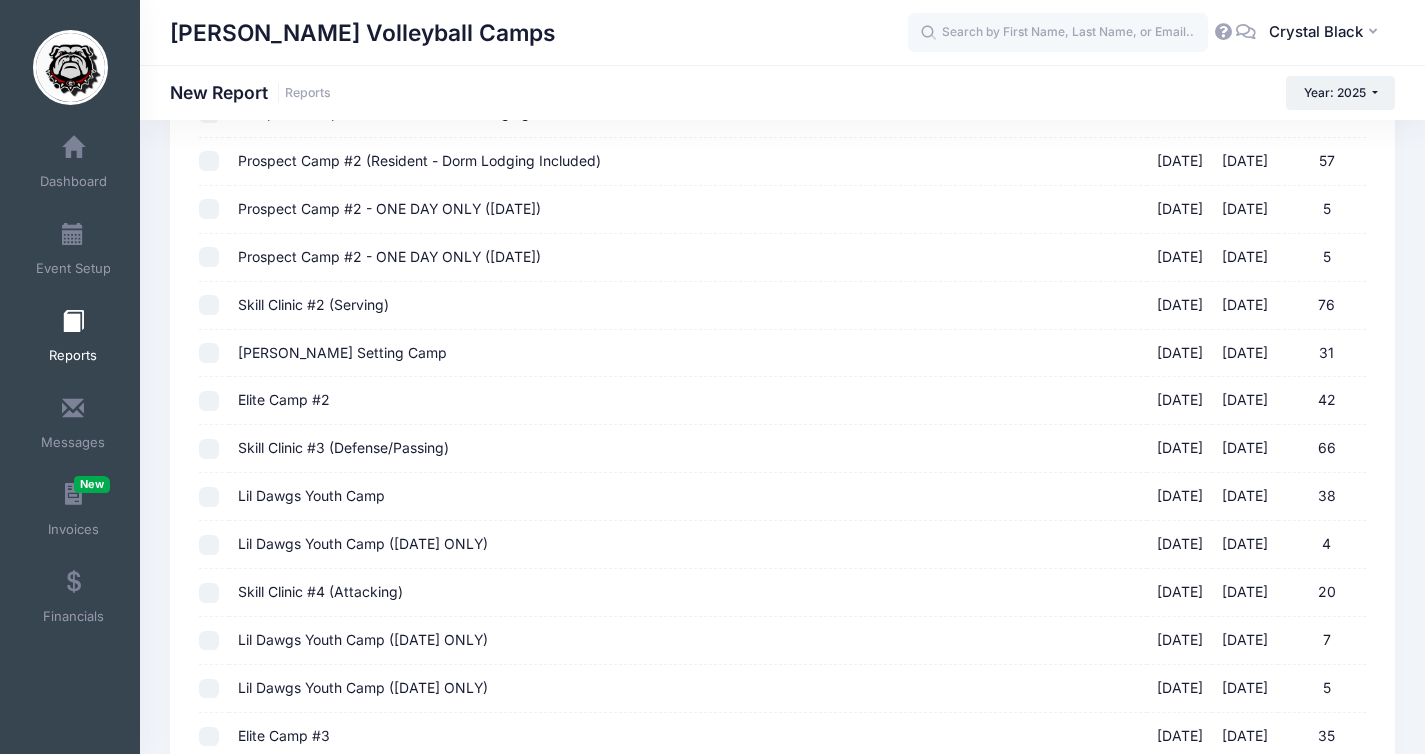 scroll, scrollTop: 351, scrollLeft: 0, axis: vertical 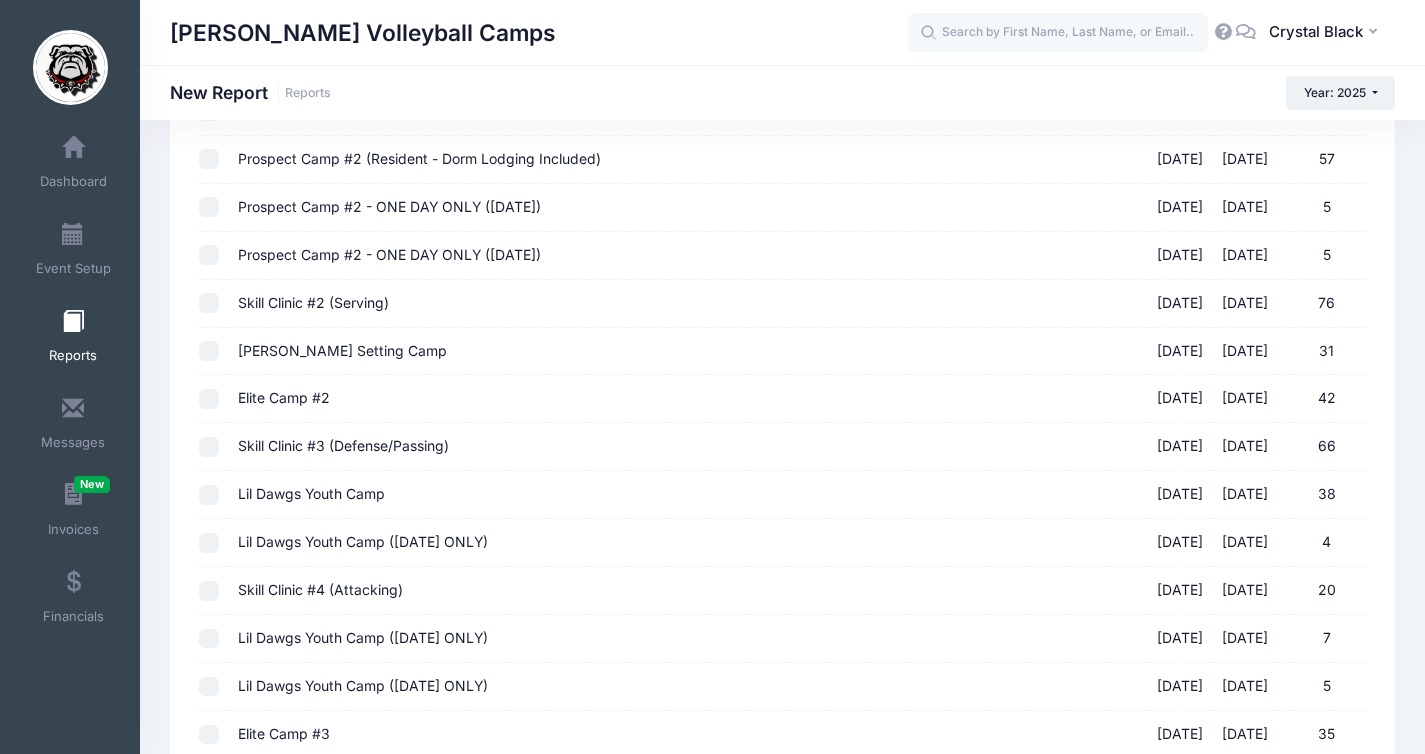 click on "Lil Dawgs Youth Camp" at bounding box center [311, 493] 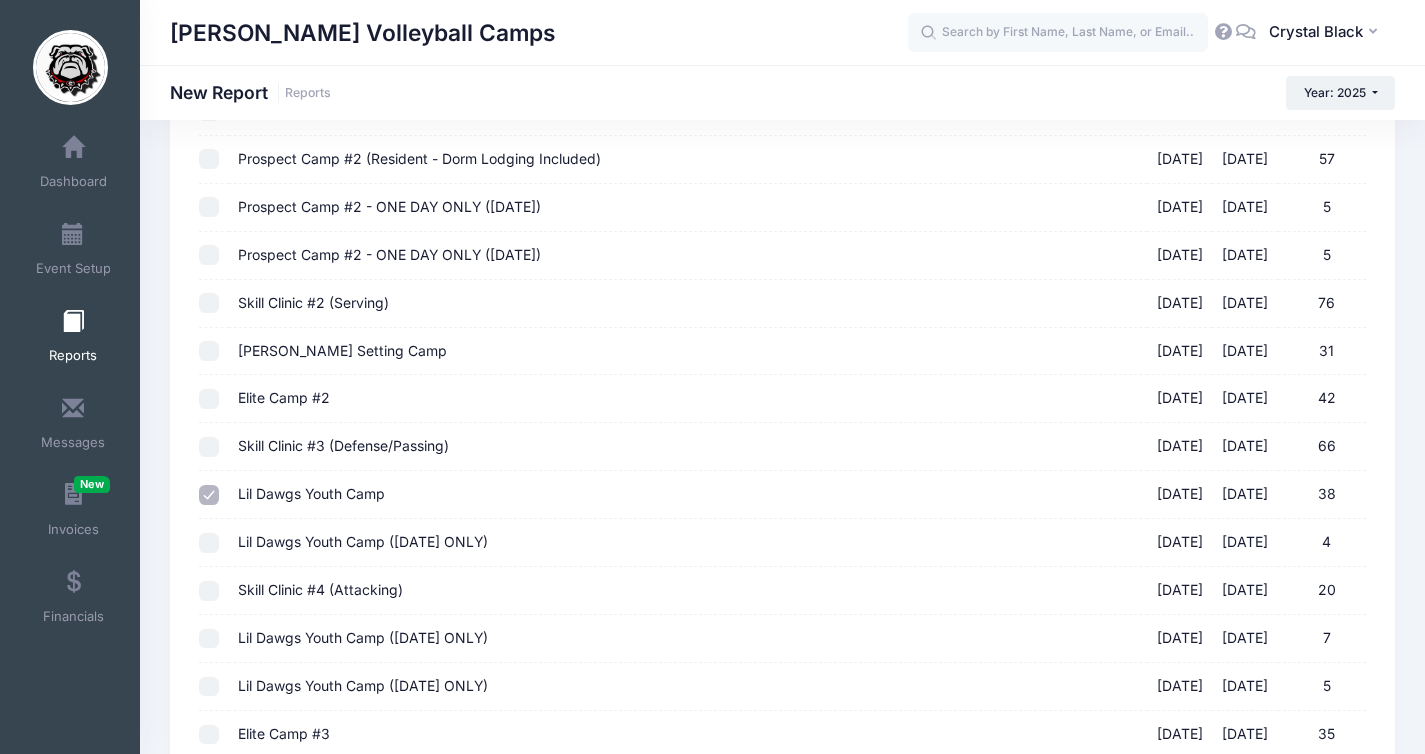 click on "Lil Dawgs Youth Camp (JULY 10 ONLY)" at bounding box center (363, 685) 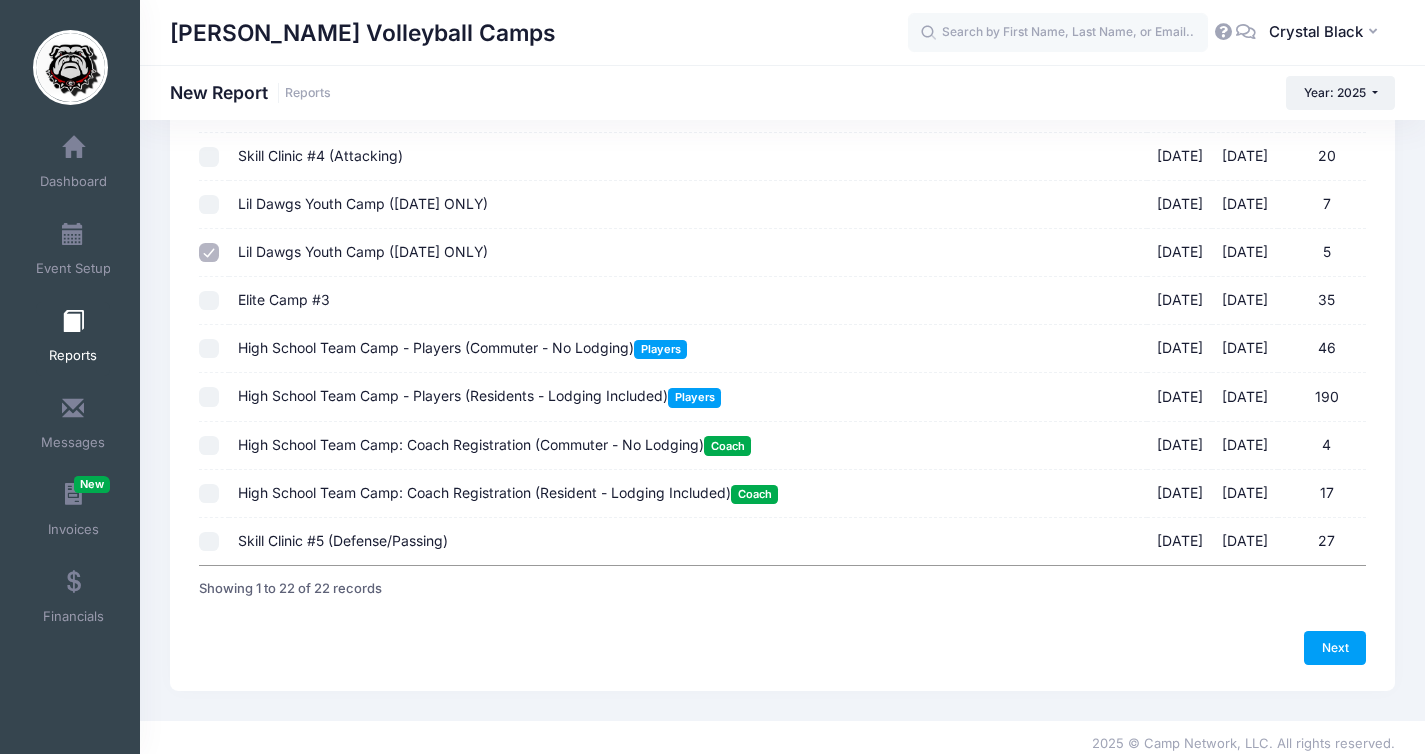scroll, scrollTop: 797, scrollLeft: 0, axis: vertical 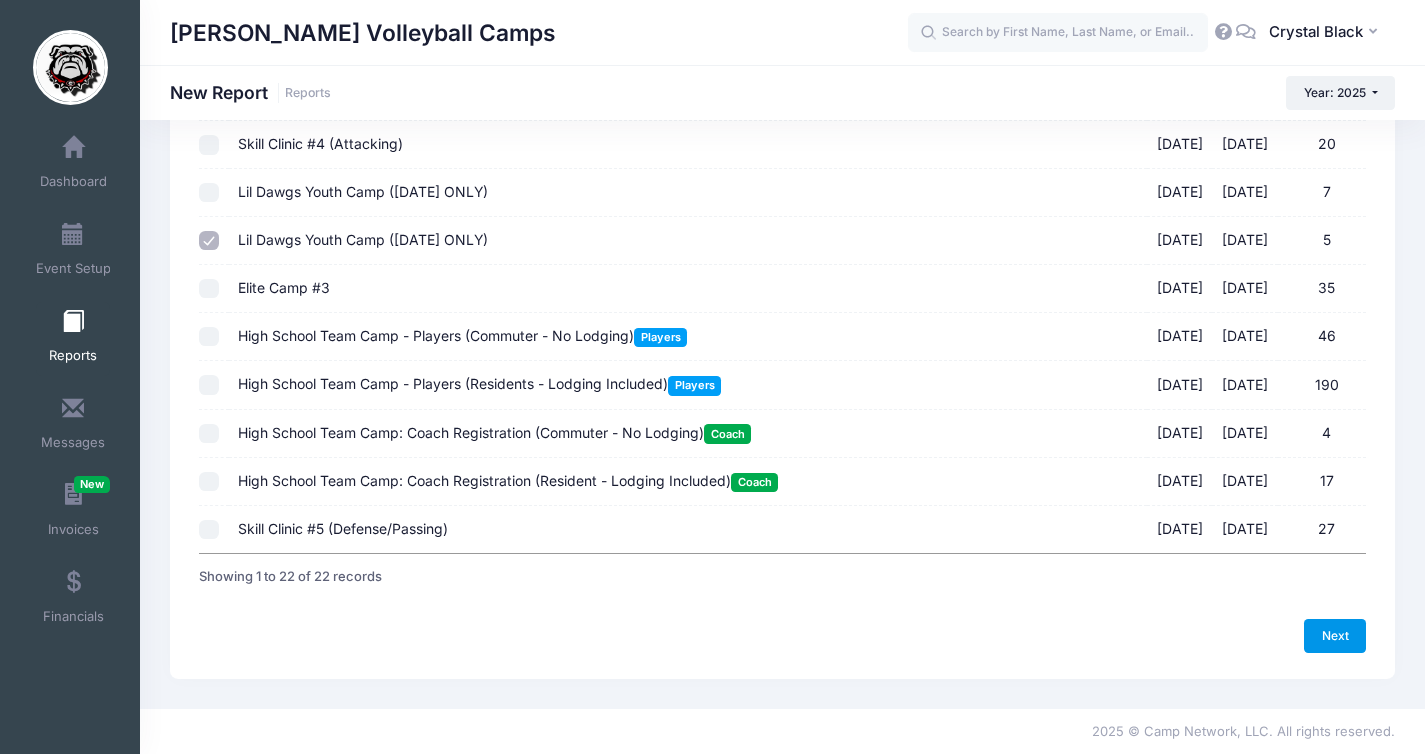 click on "Next" at bounding box center (1335, 636) 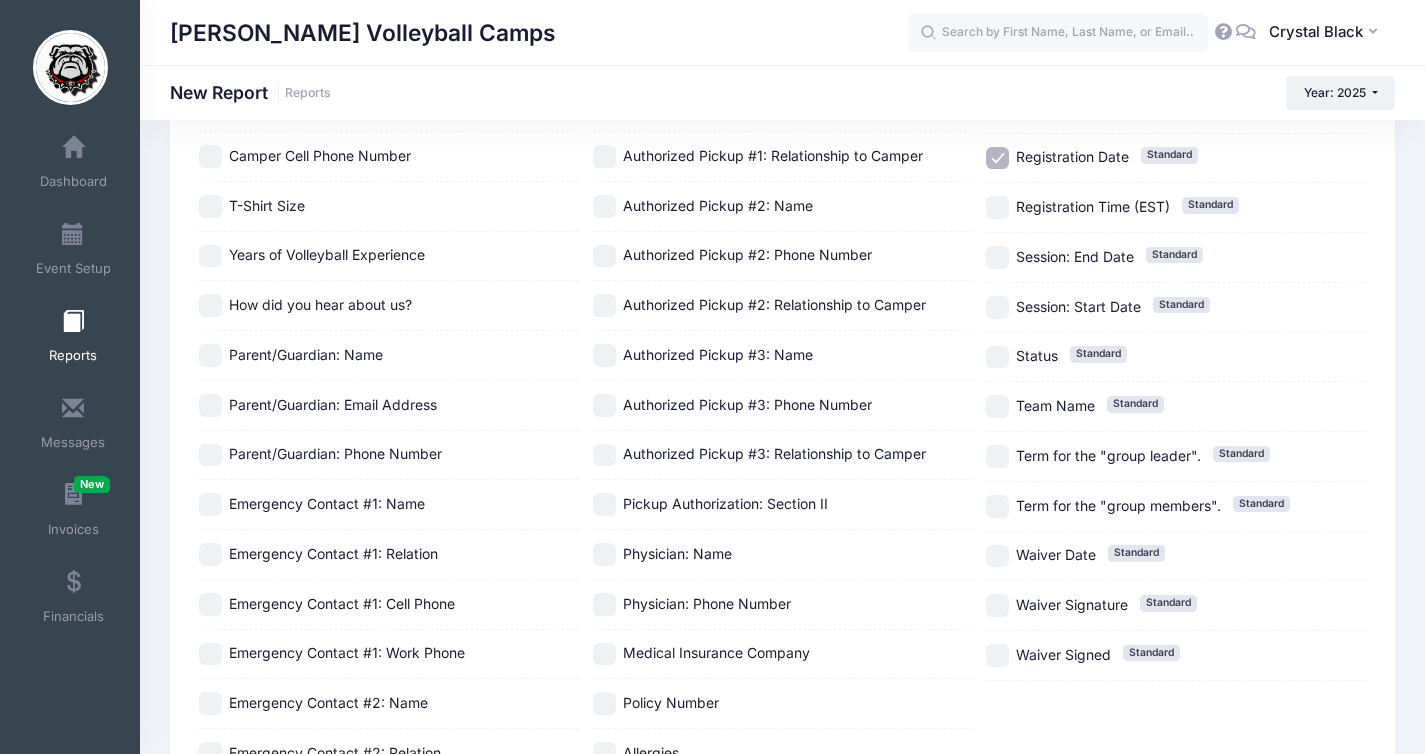 scroll, scrollTop: 0, scrollLeft: 0, axis: both 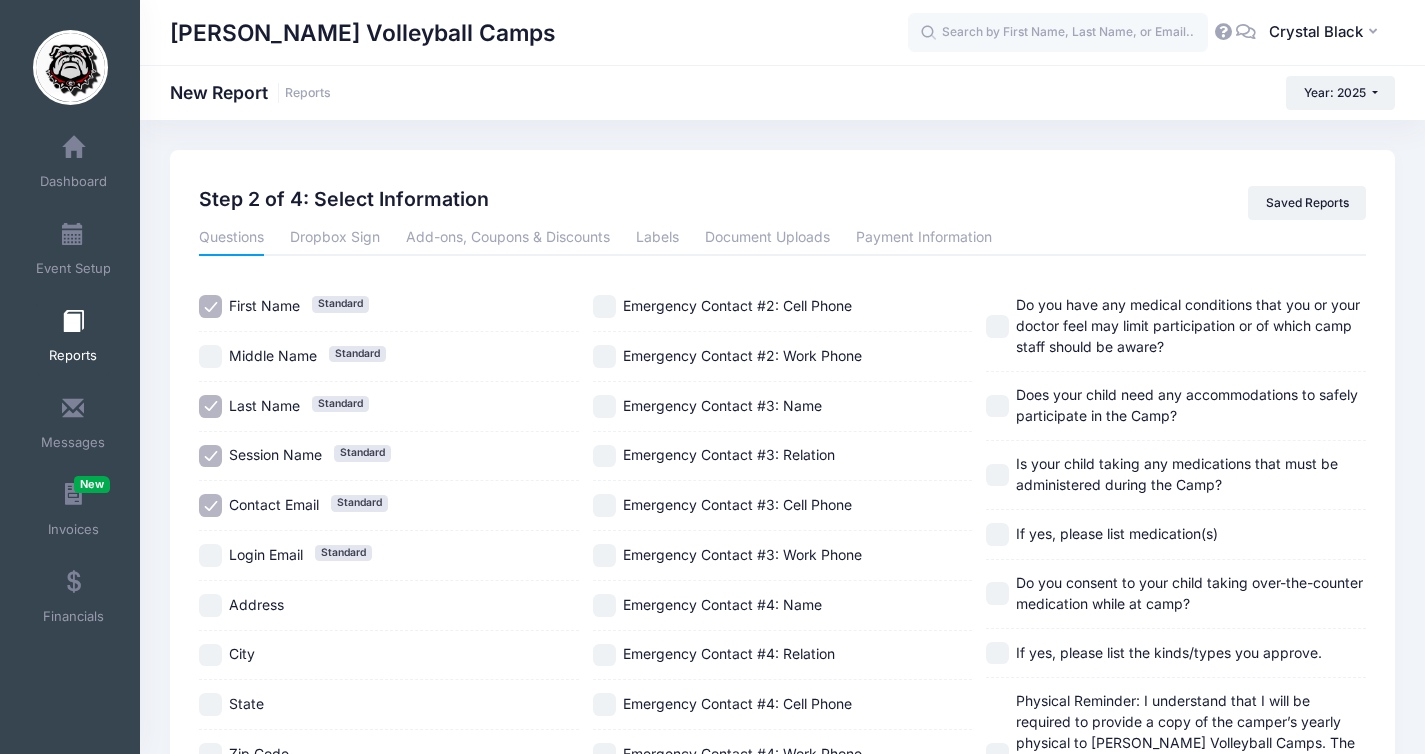 click on "Contact Email Standard" at bounding box center [210, 505] 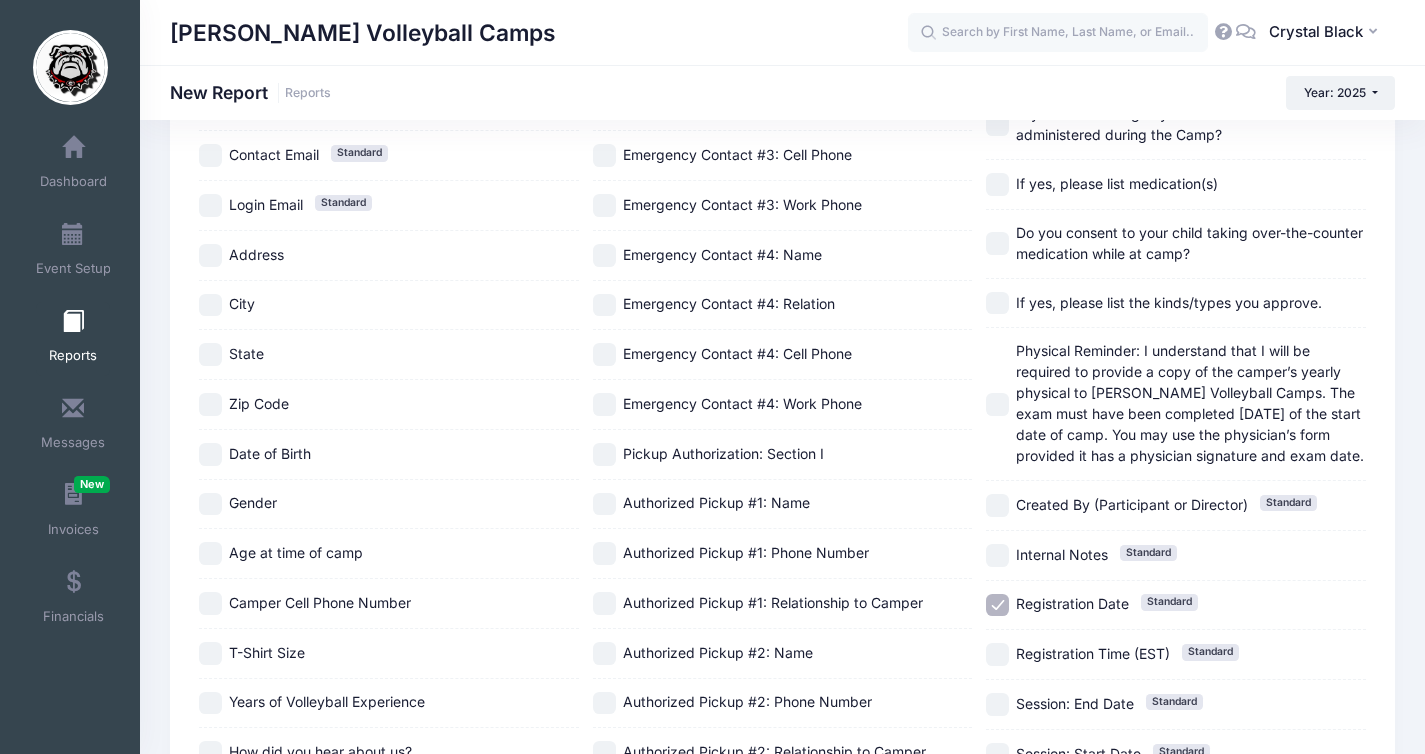 scroll, scrollTop: 352, scrollLeft: 0, axis: vertical 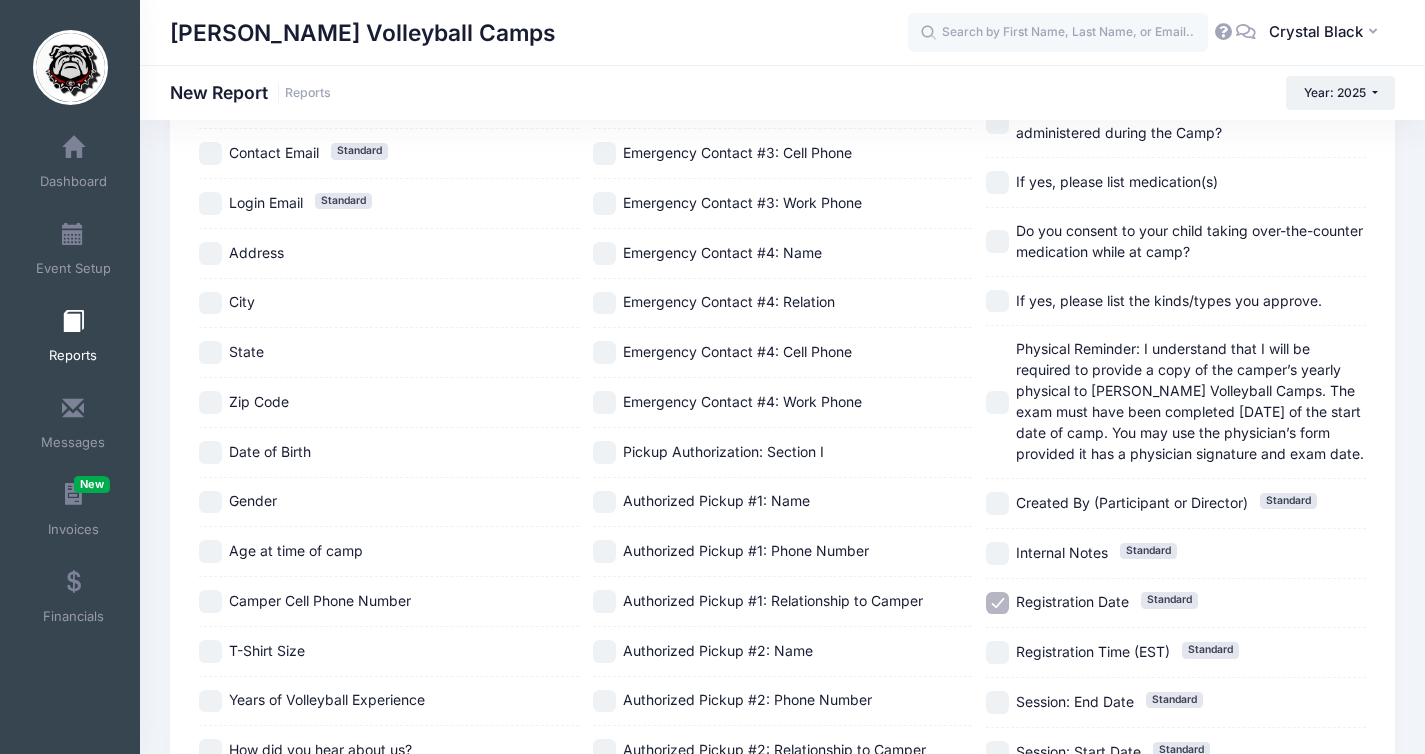 click on "Age at time of camp" at bounding box center (210, 551) 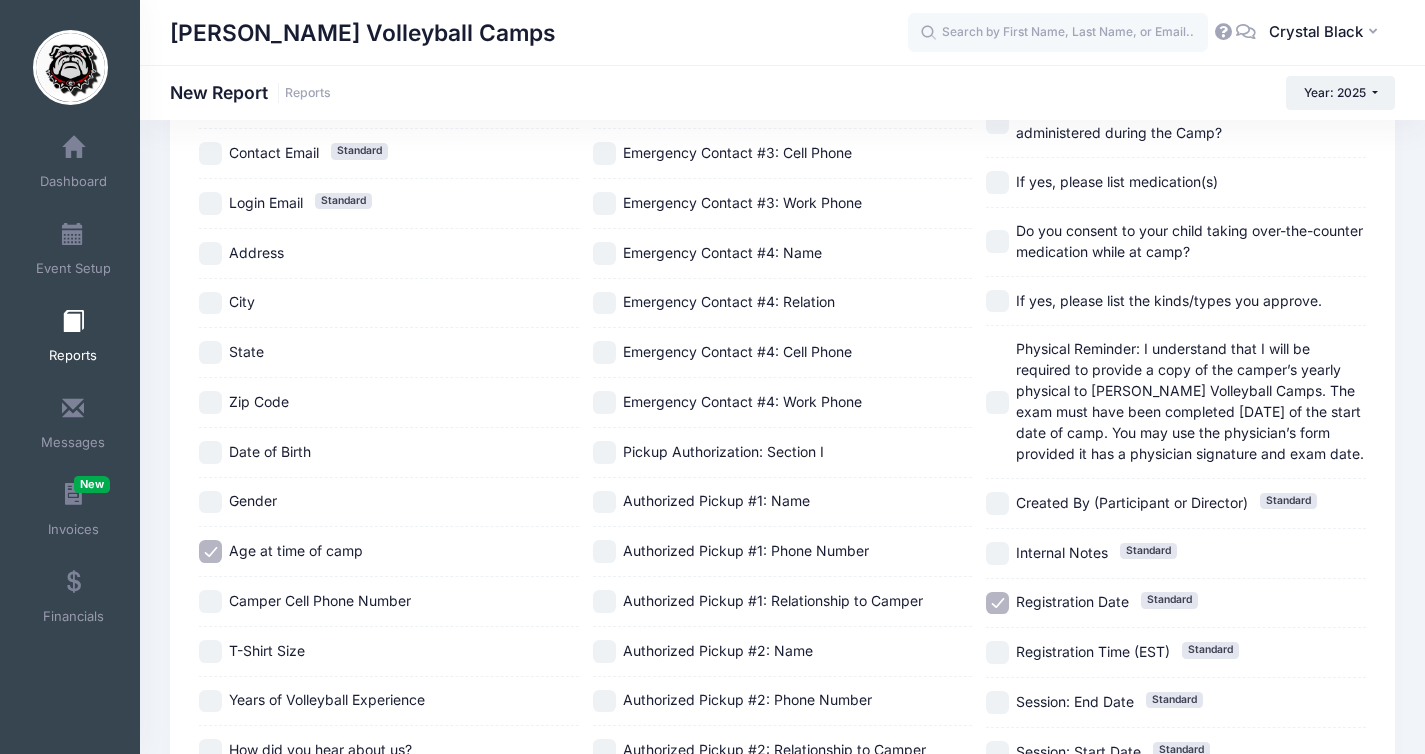 click on "T-Shirt Size" at bounding box center [267, 650] 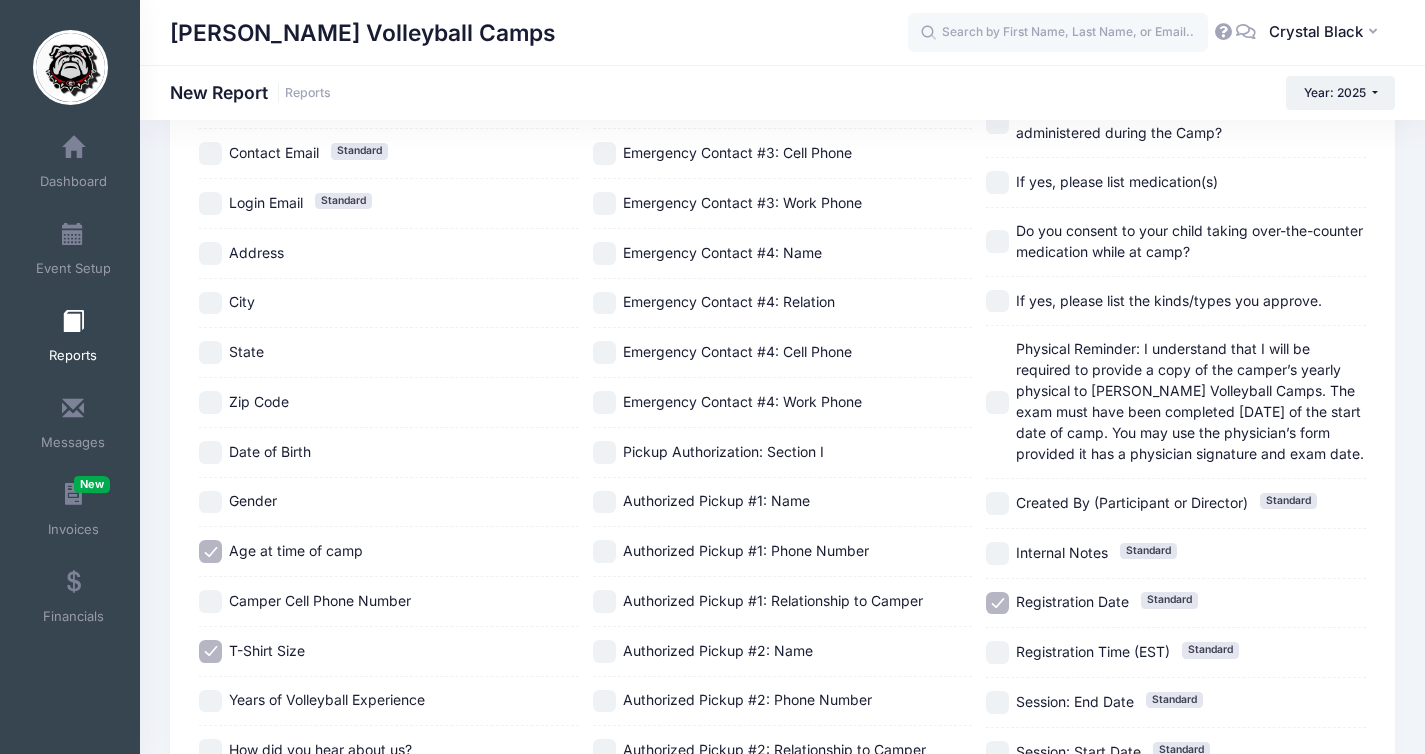 click on "Registration Date Standard" at bounding box center (997, 603) 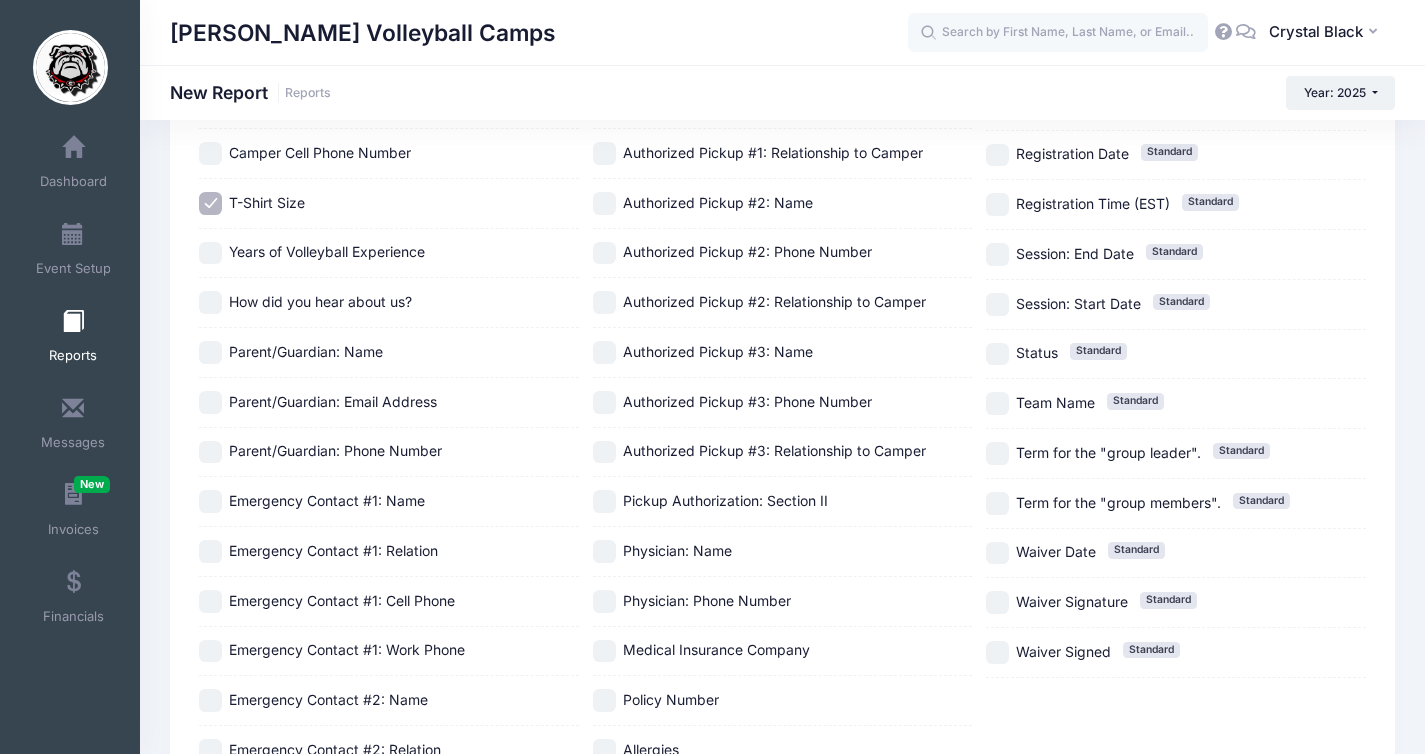 scroll, scrollTop: 977, scrollLeft: 0, axis: vertical 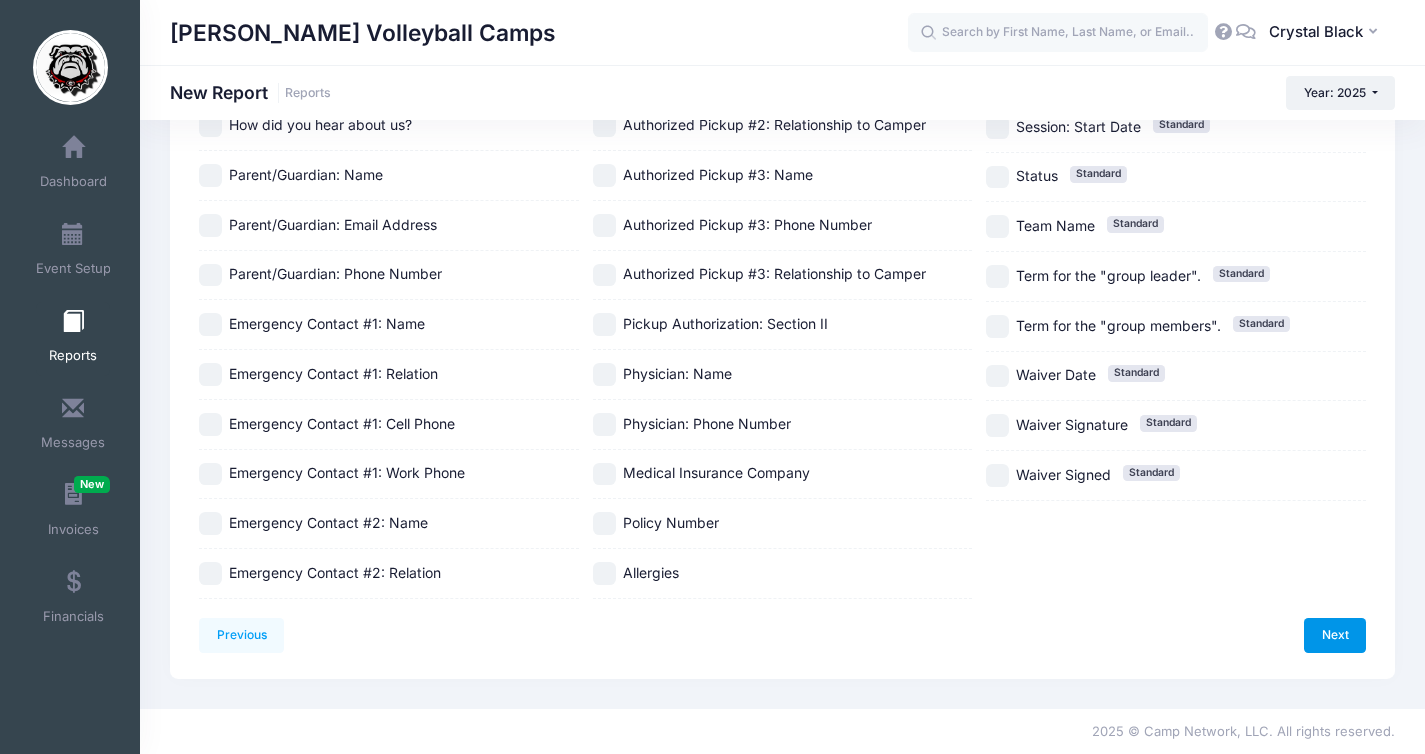 click on "Next" at bounding box center (1335, 635) 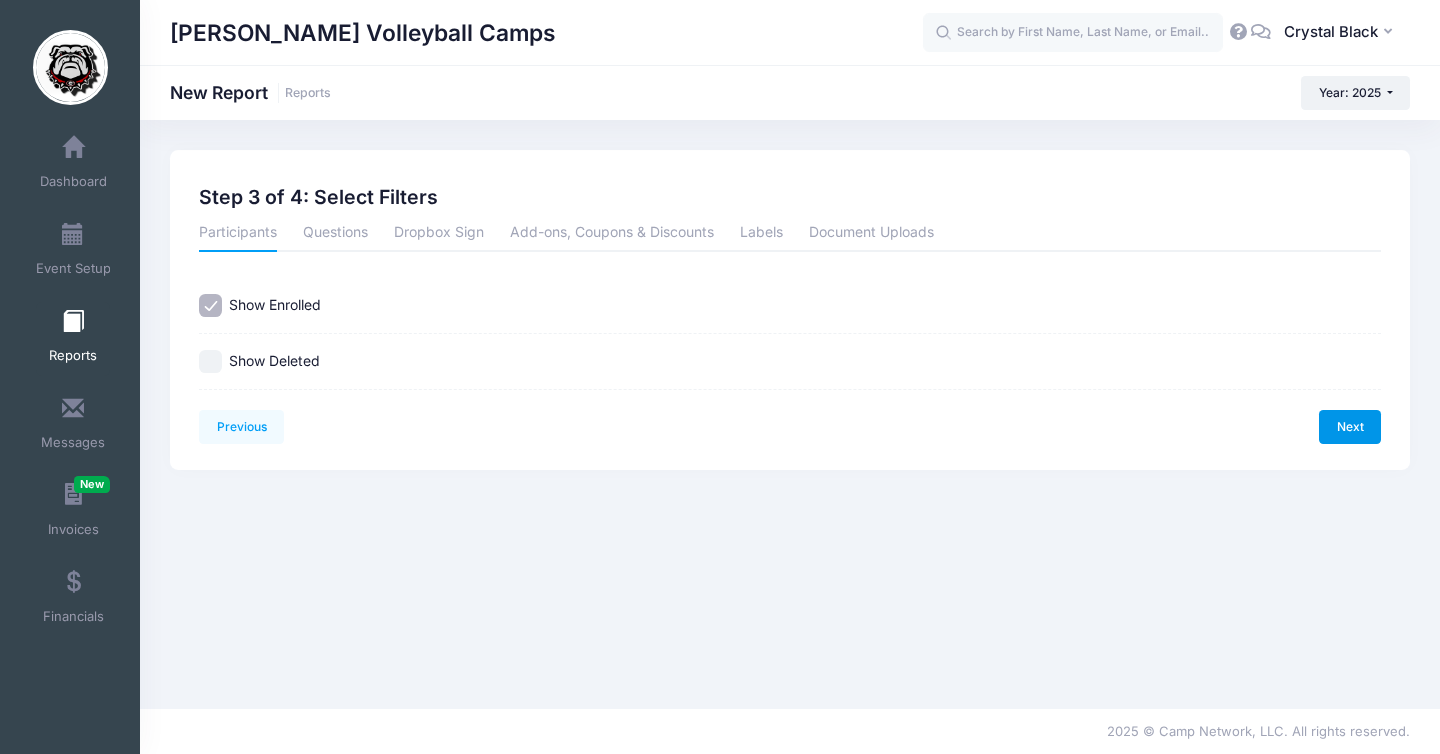click on "Next" at bounding box center (1350, 427) 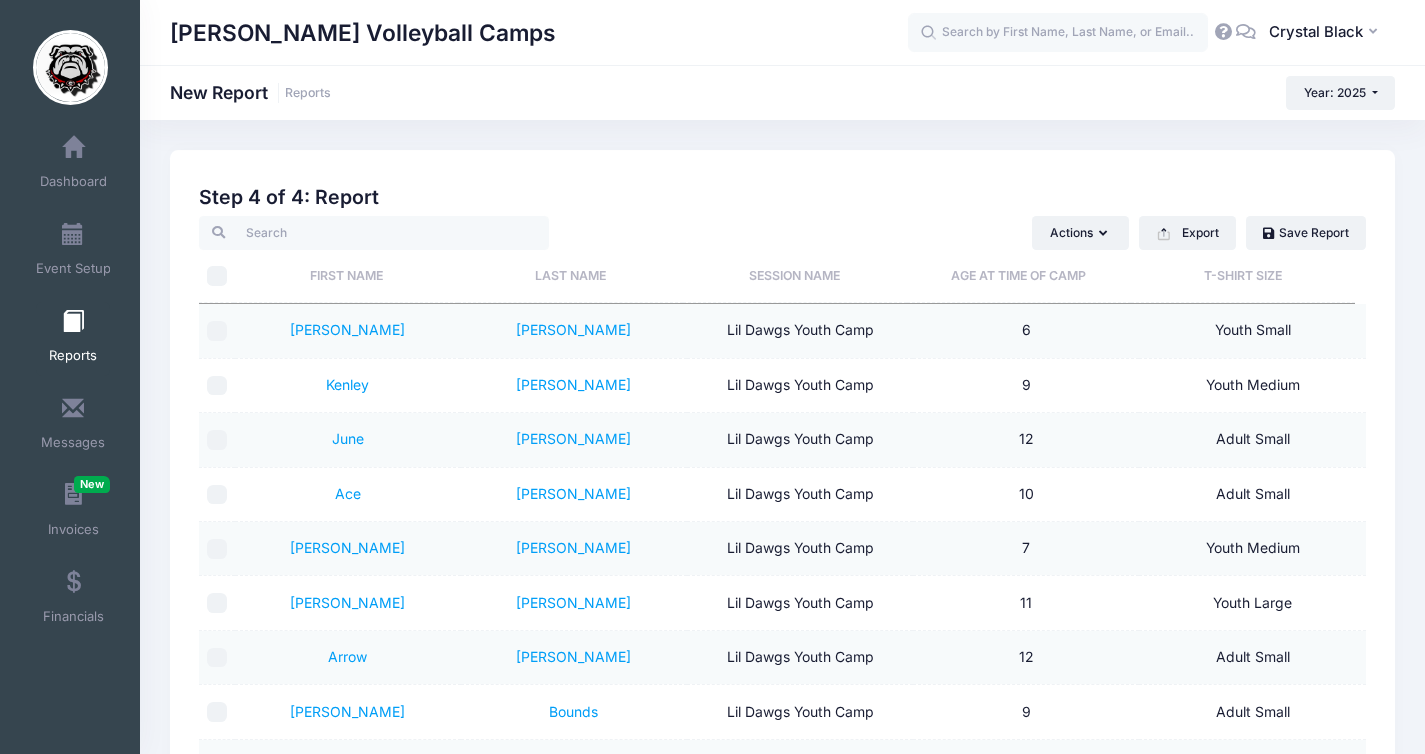 click on "Last Name" at bounding box center [570, 276] 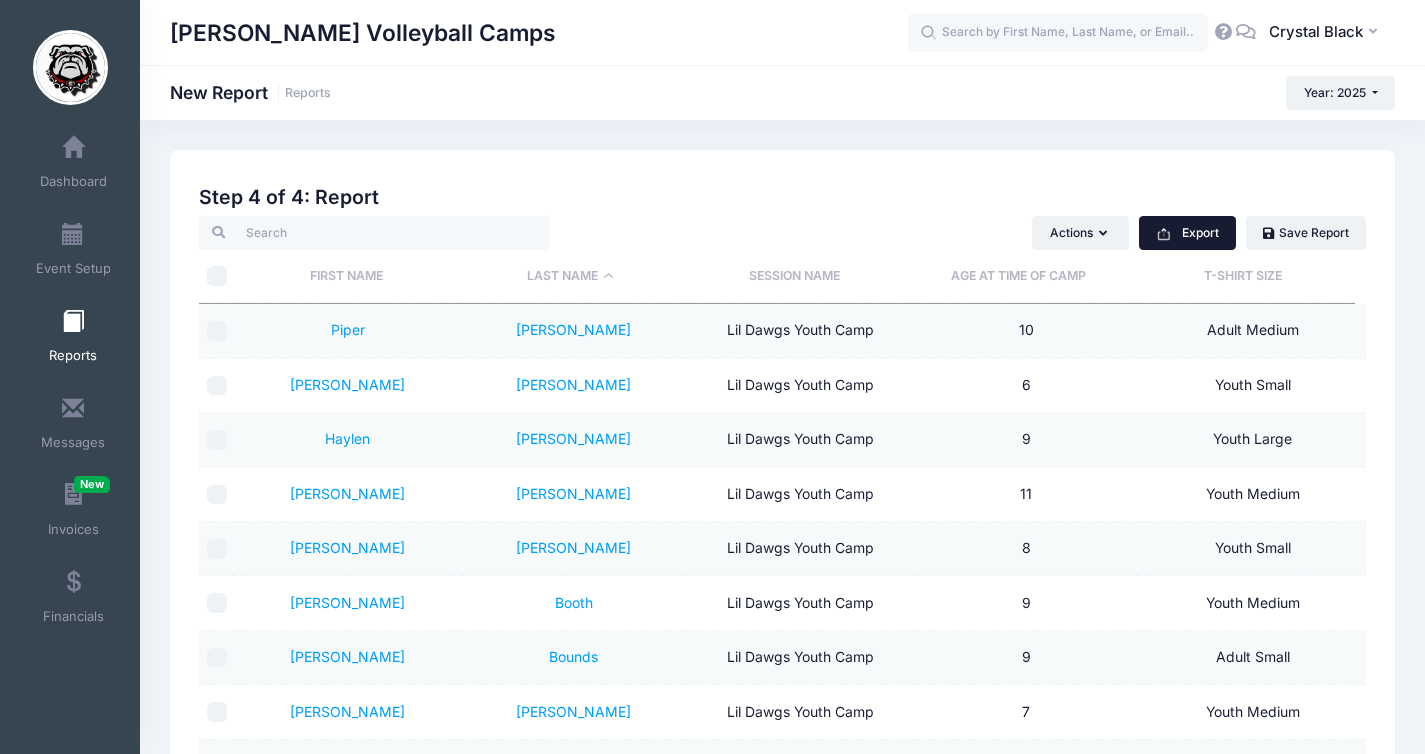click on "Export" at bounding box center [1187, 233] 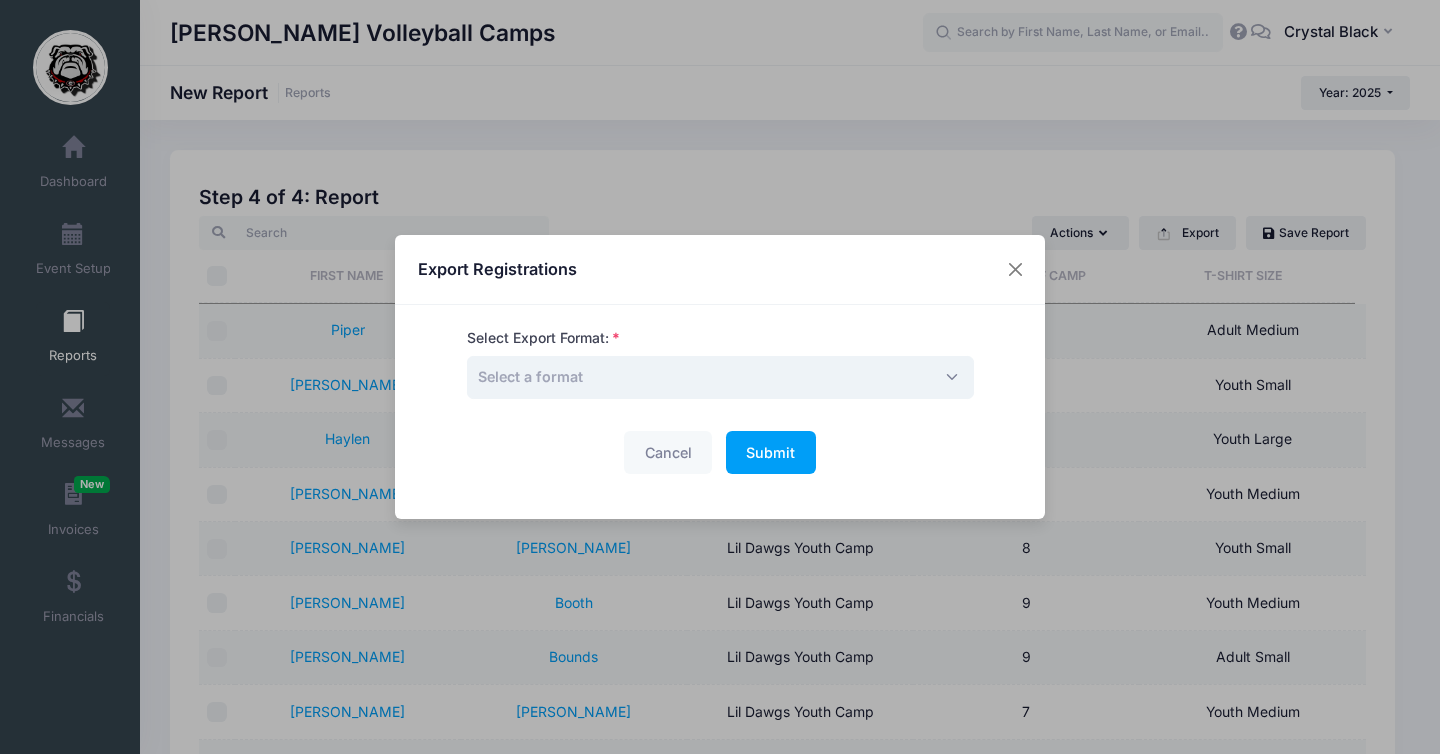 click on "Select a format" at bounding box center [720, 377] 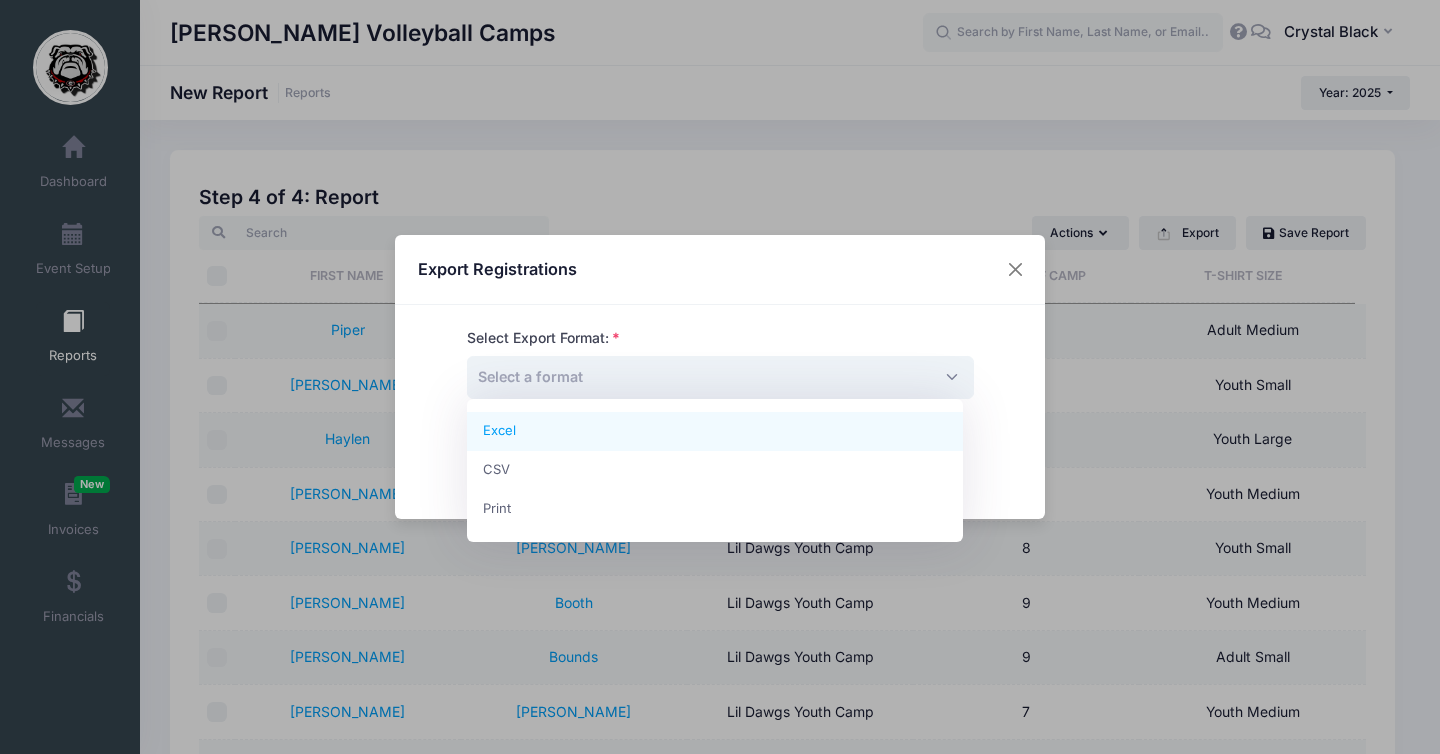 select on "excel" 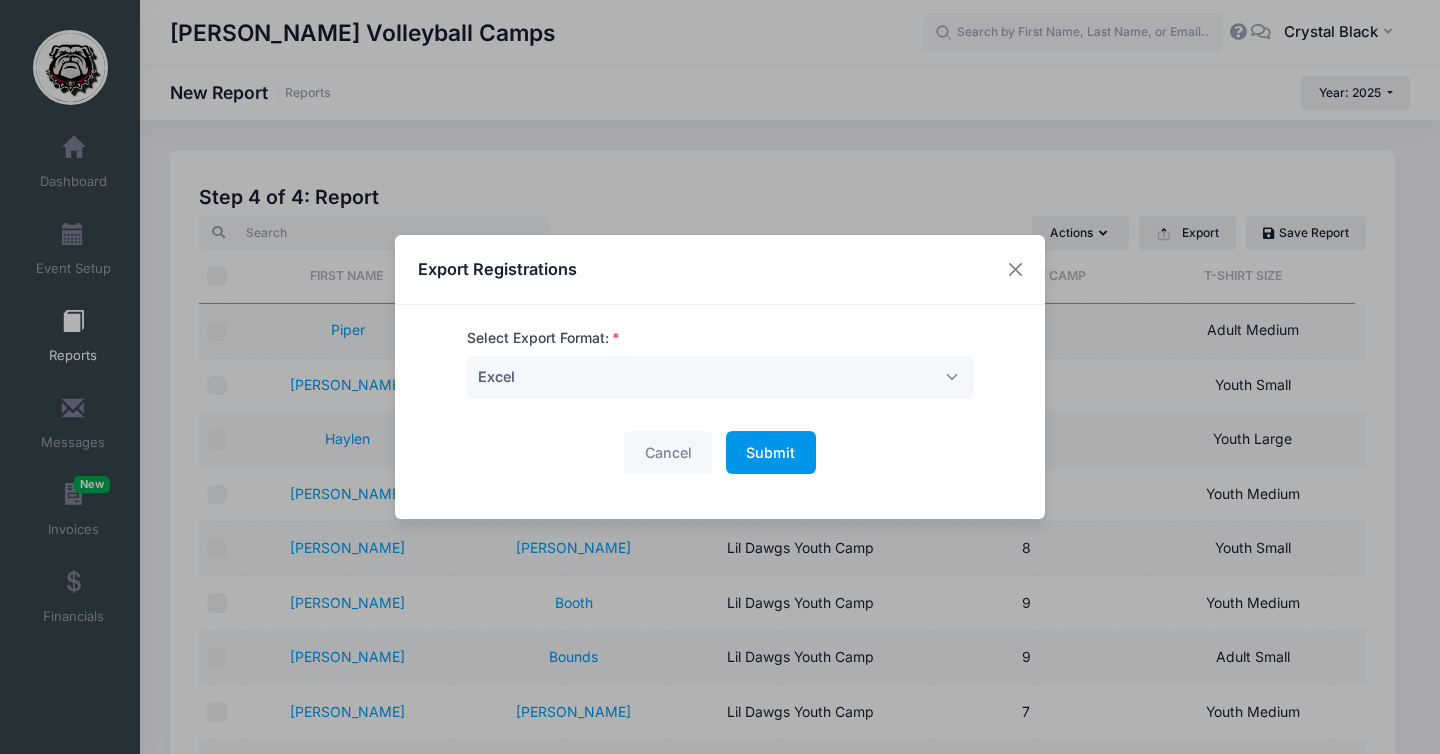 click on "Submit" at bounding box center [770, 452] 